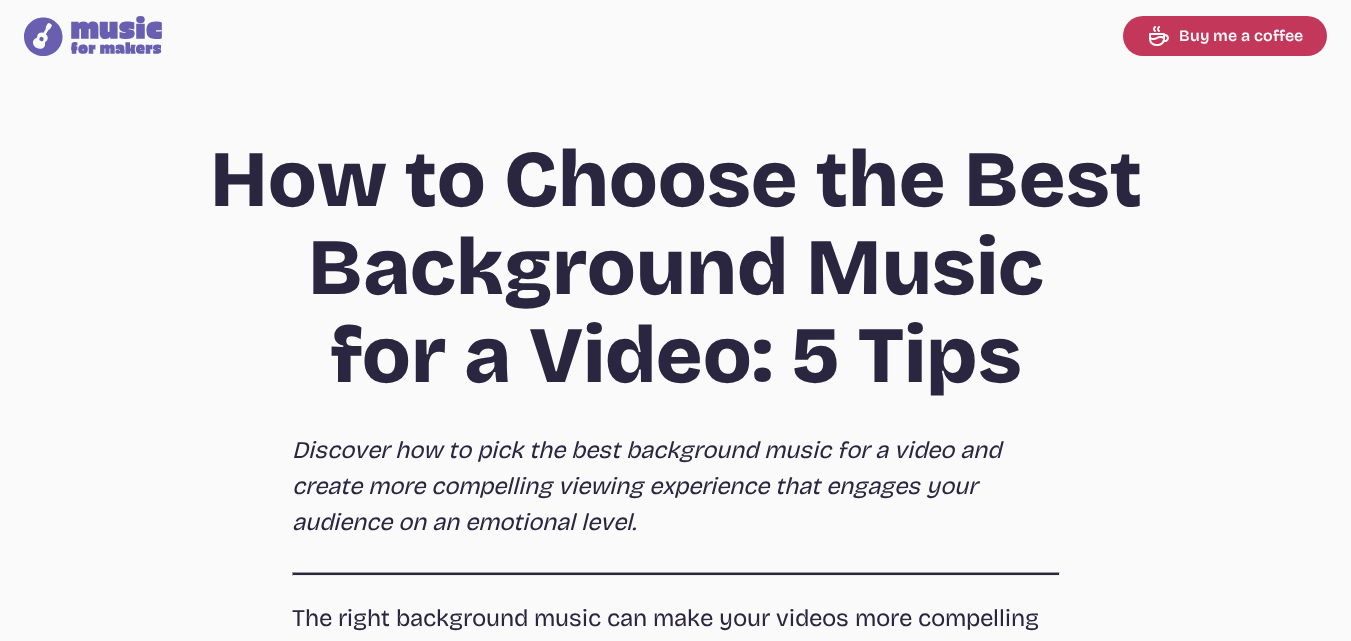 scroll, scrollTop: 0, scrollLeft: 0, axis: both 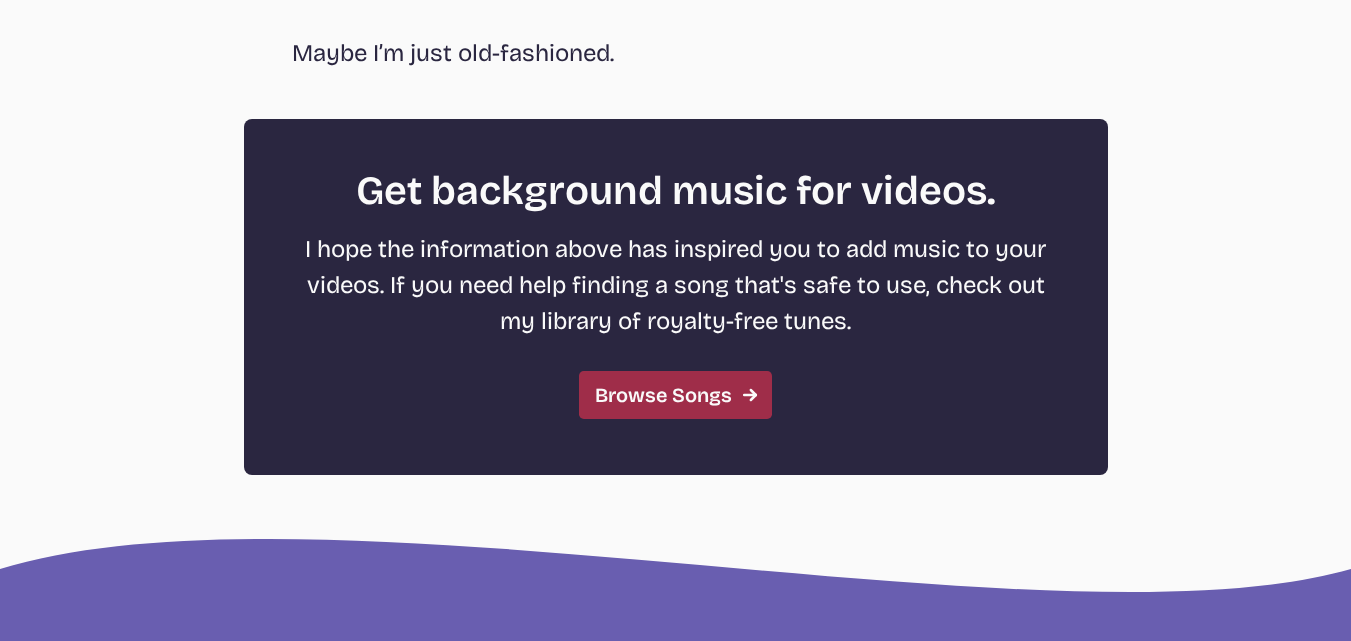 click on "Browse Songs" at bounding box center [675, 395] 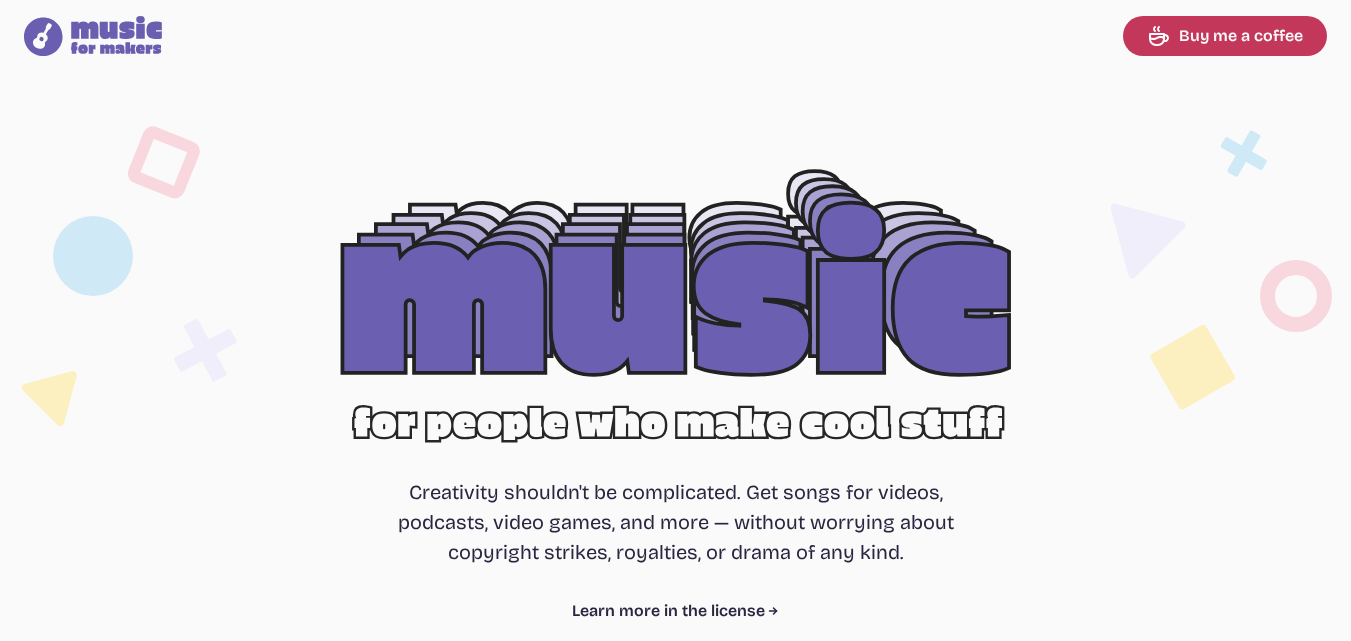 select on "most popular" 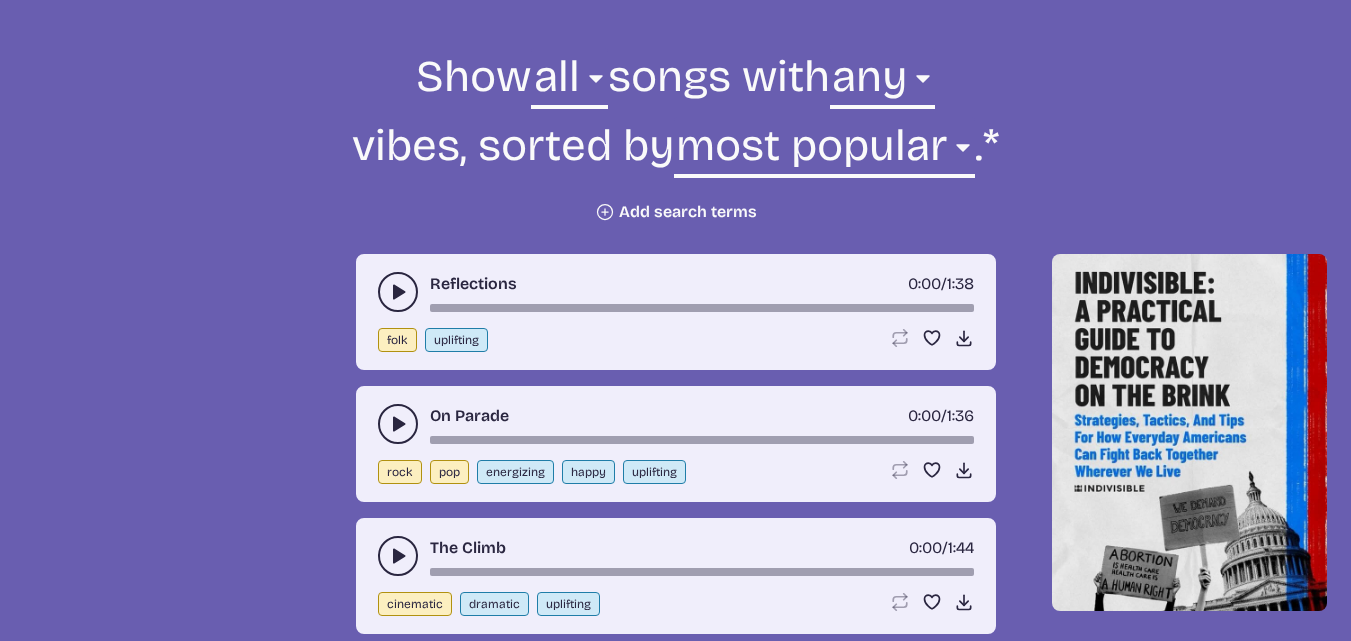 click 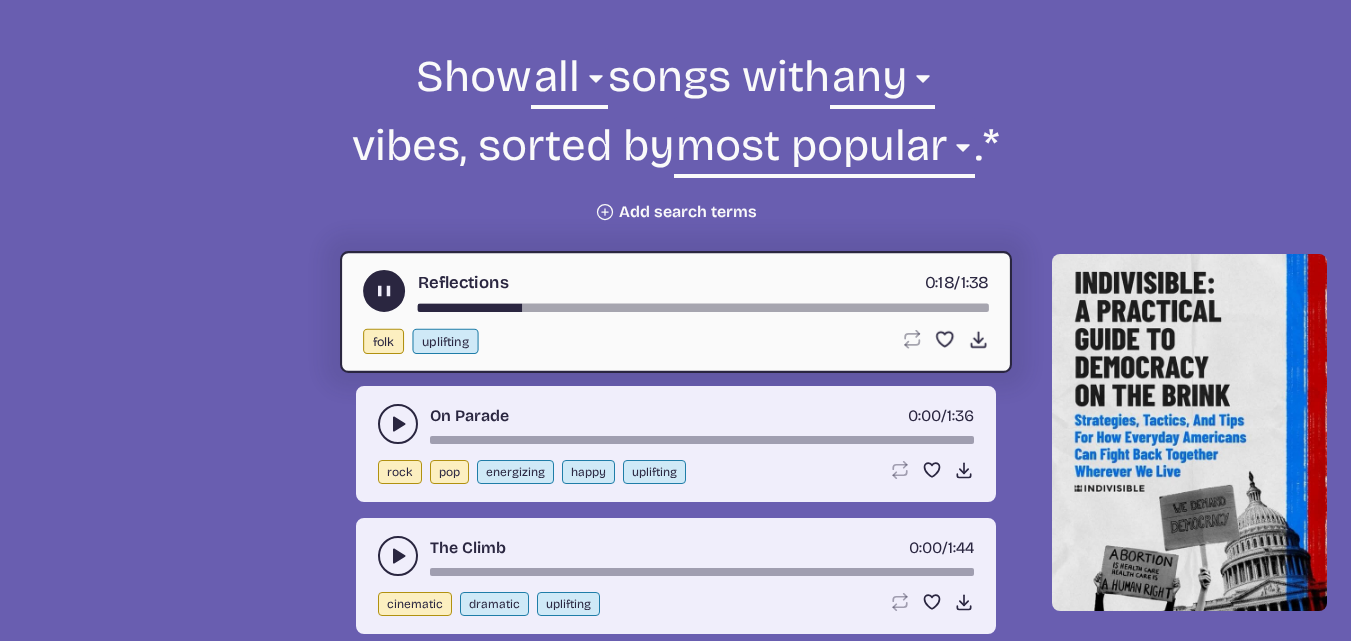 click 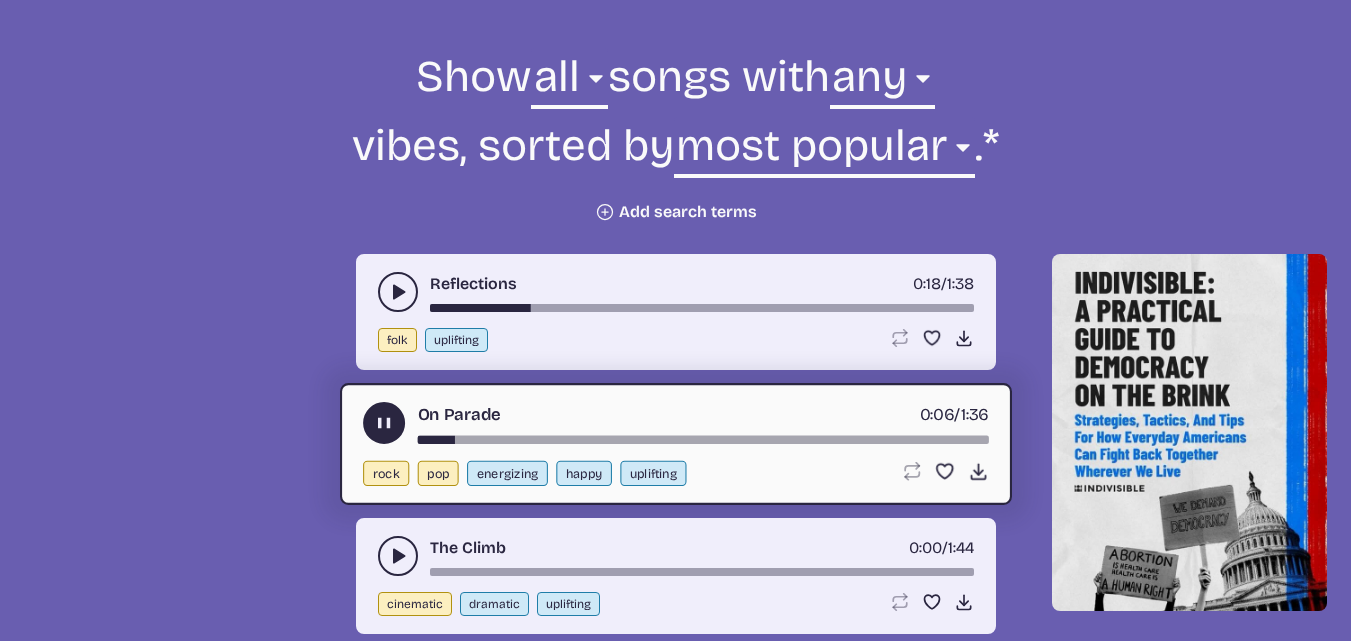 click on "On Parade       0:06  /
1:36     rock pop   energizing happy uplifting     Loop song   Loop this song.   Favorite song     Save this song to your favorites.   Download song   Download this song." at bounding box center (676, 444) 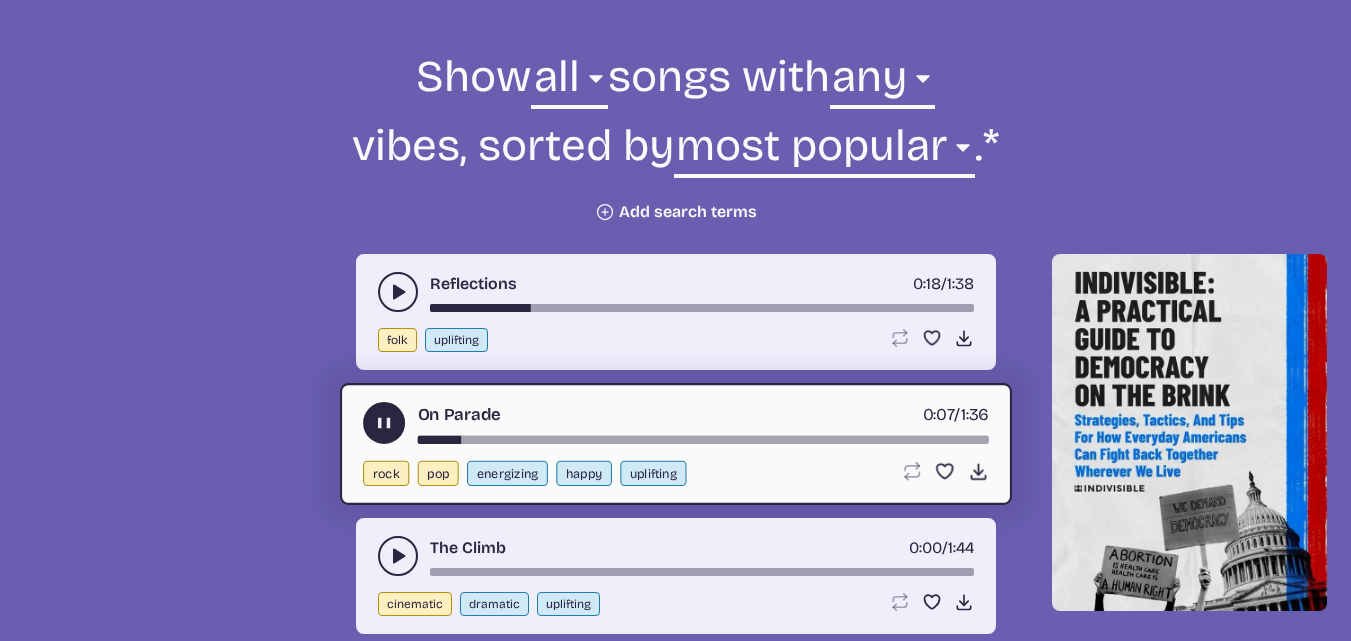 click at bounding box center [702, 440] 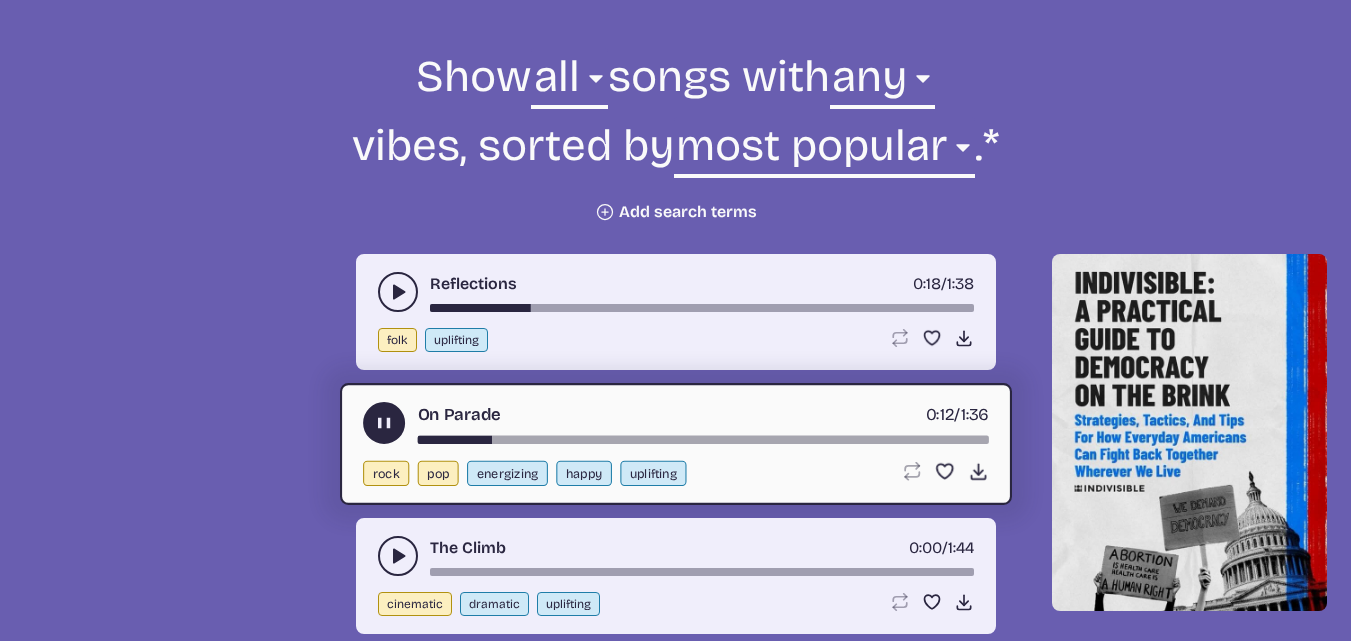 click at bounding box center [702, 440] 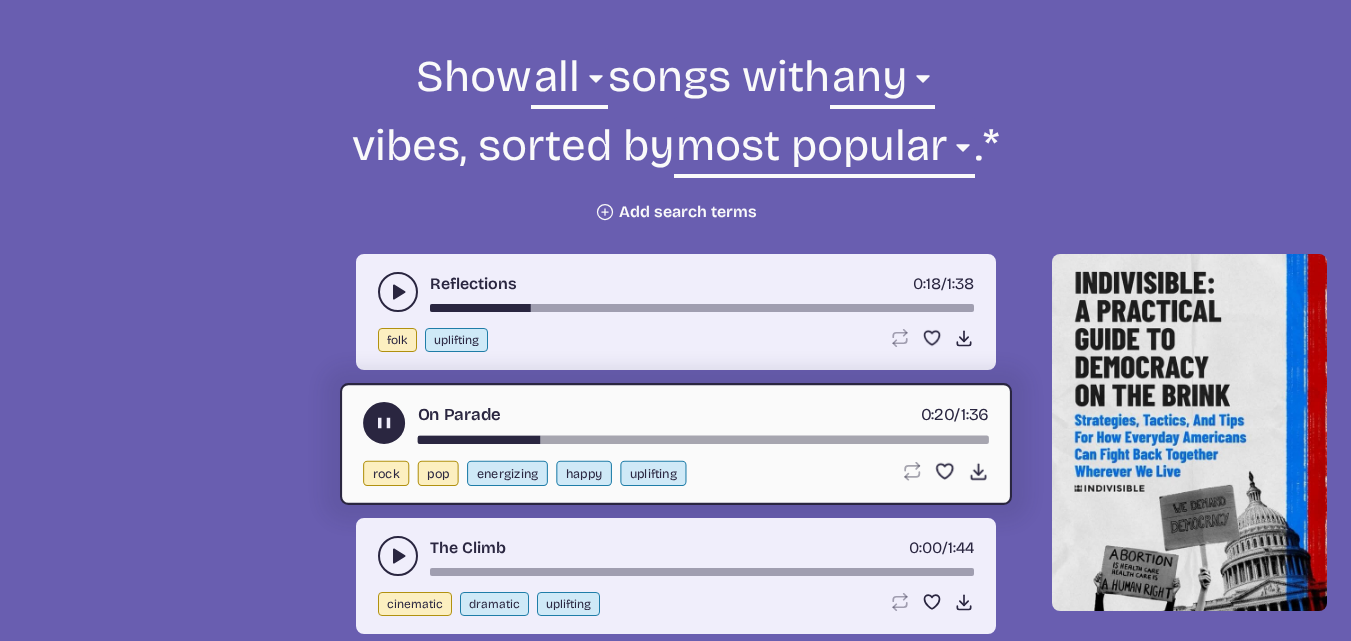 click 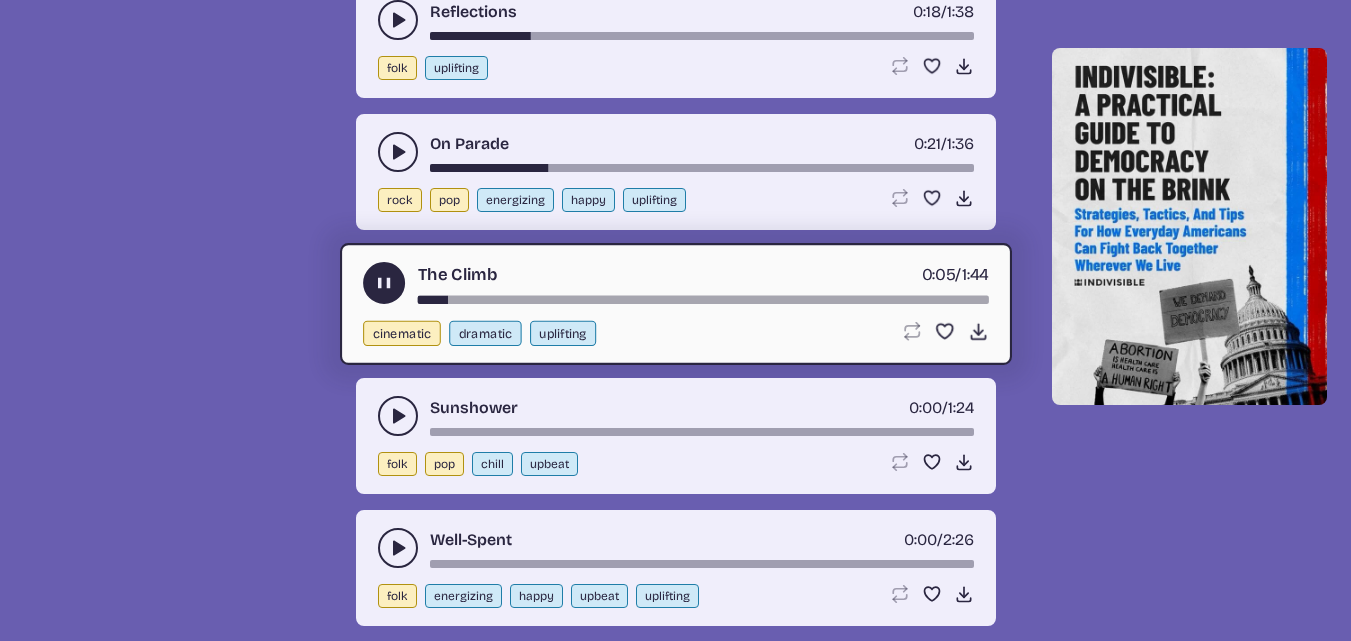 scroll, scrollTop: 1001, scrollLeft: 0, axis: vertical 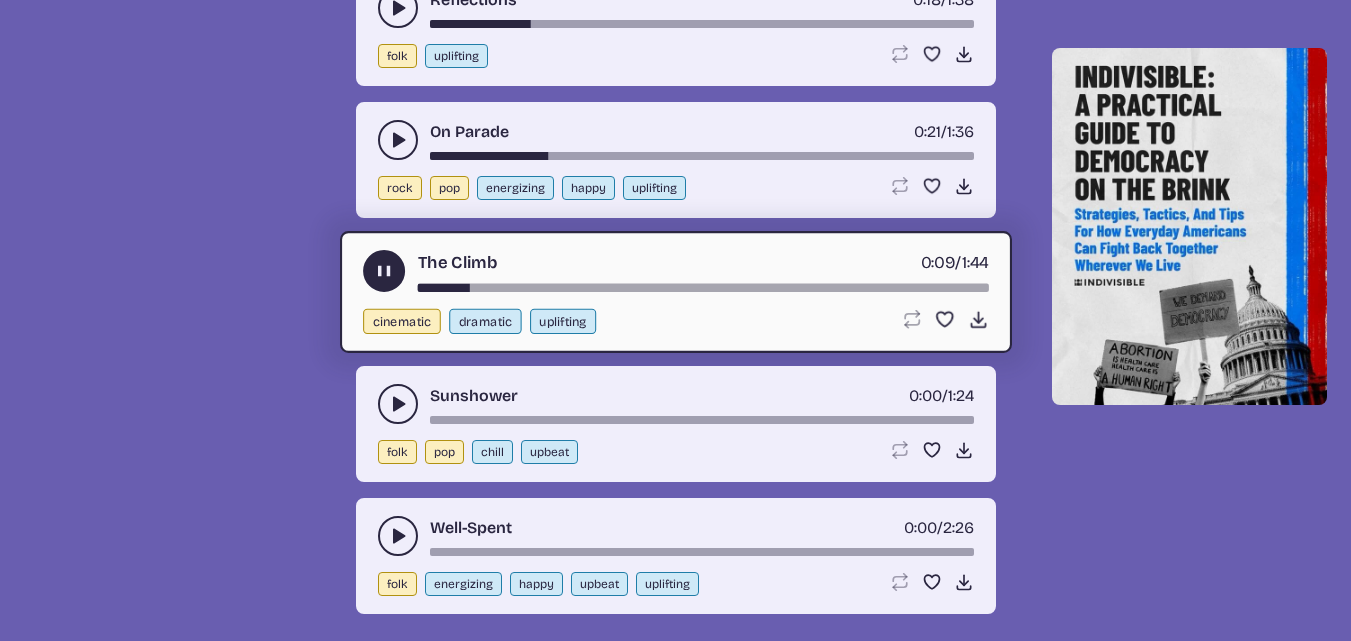 click 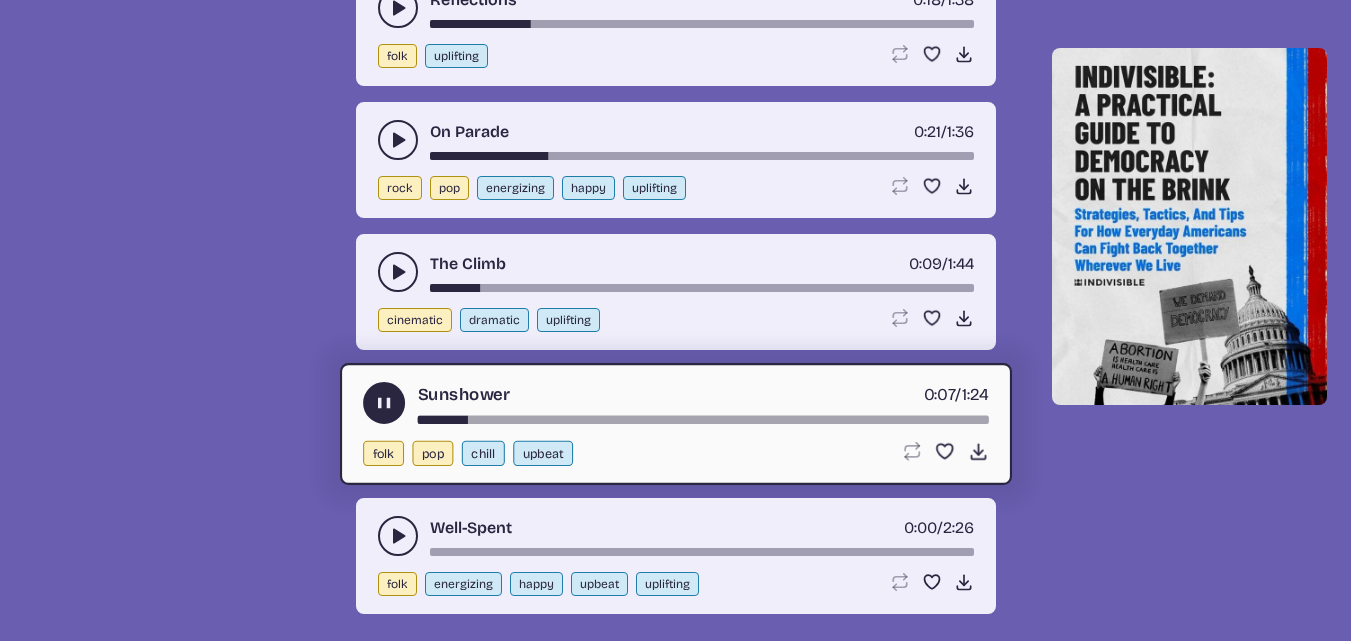 click 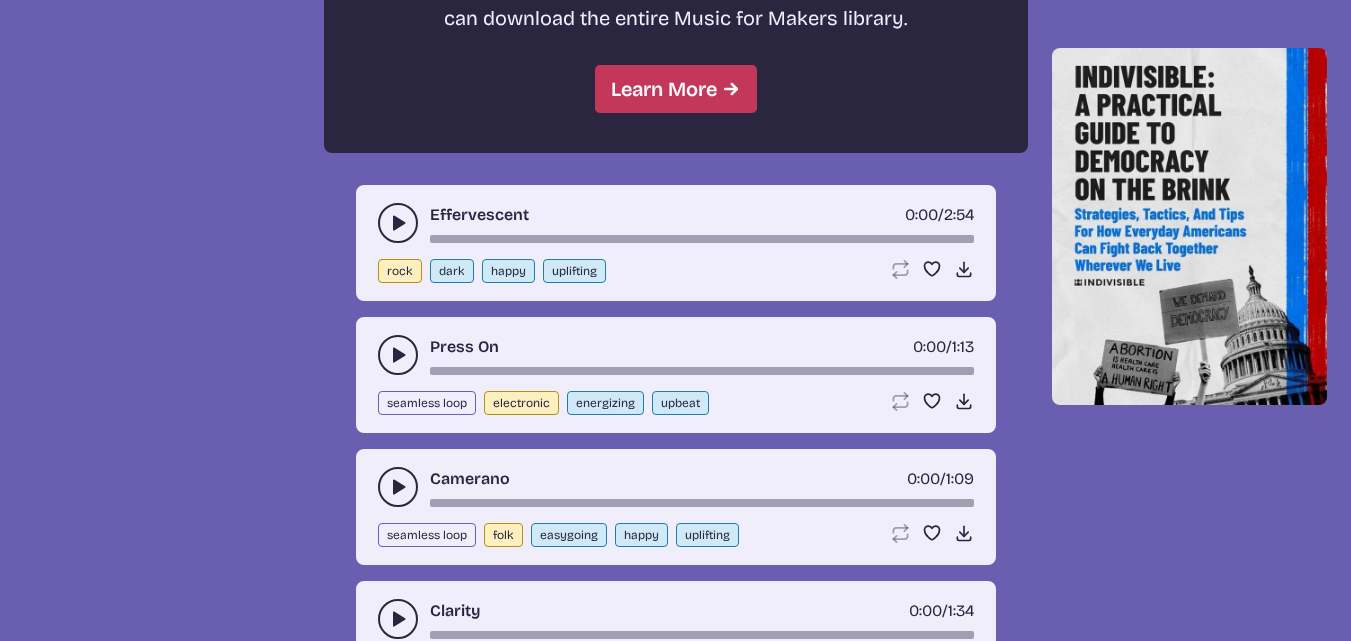 scroll, scrollTop: 1966, scrollLeft: 0, axis: vertical 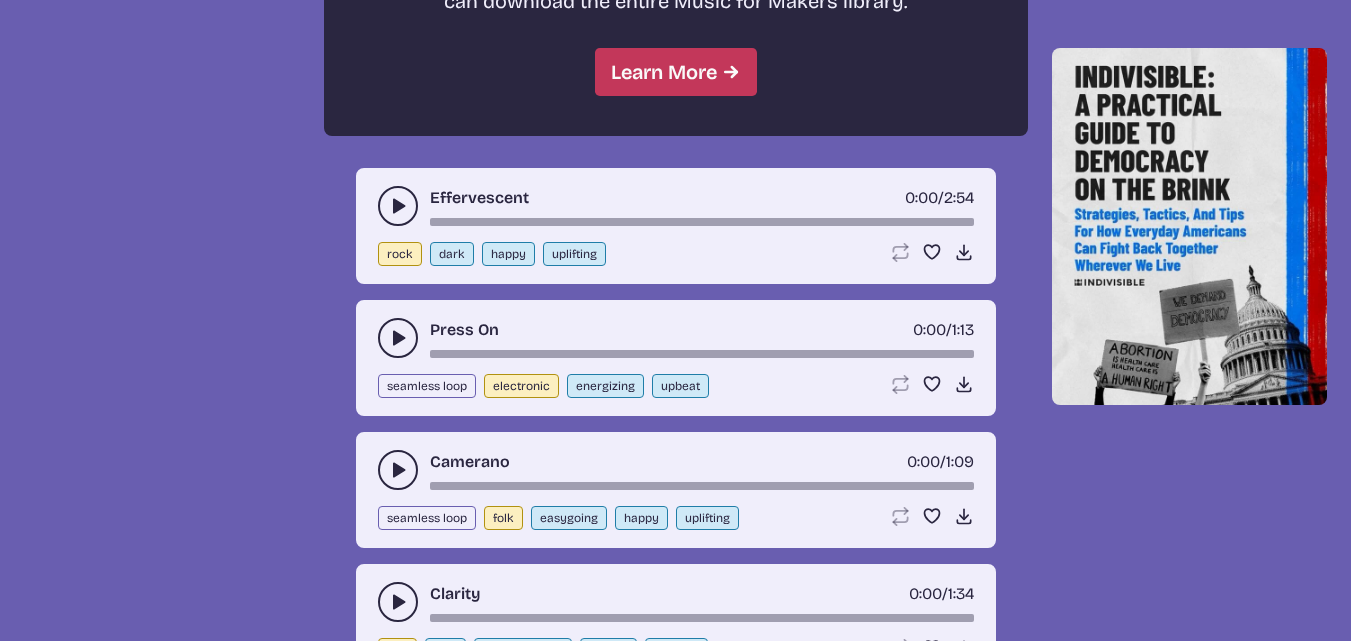 click 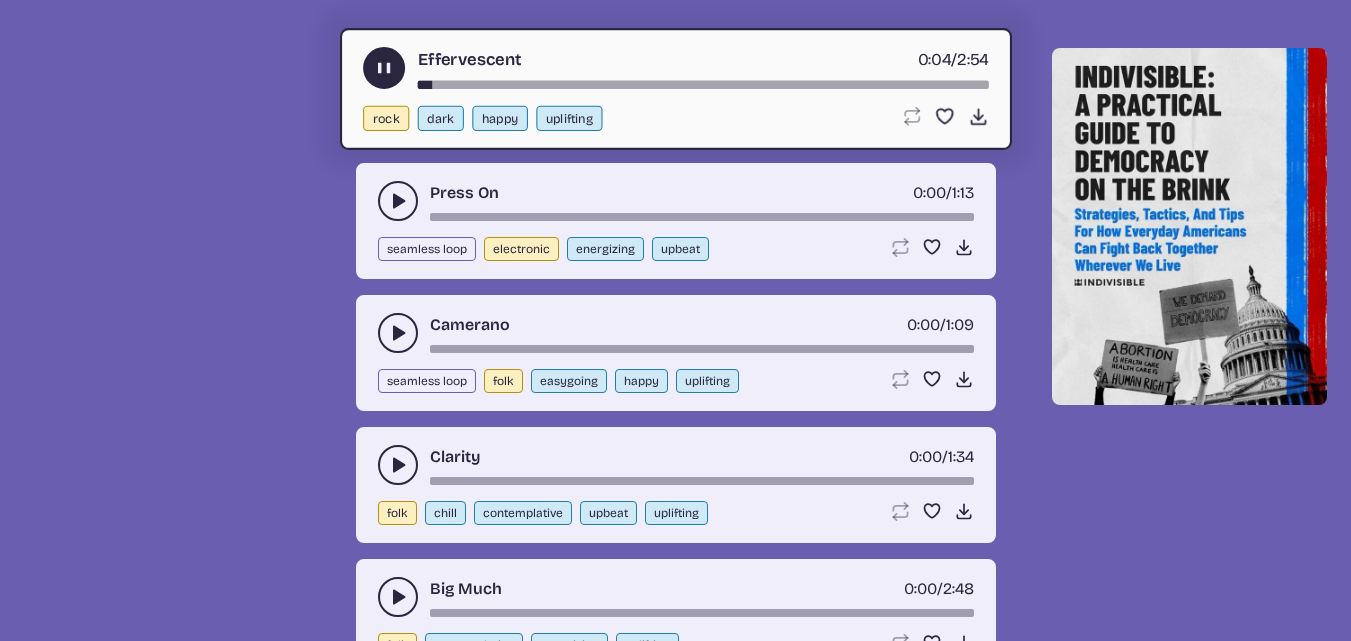 scroll, scrollTop: 2109, scrollLeft: 0, axis: vertical 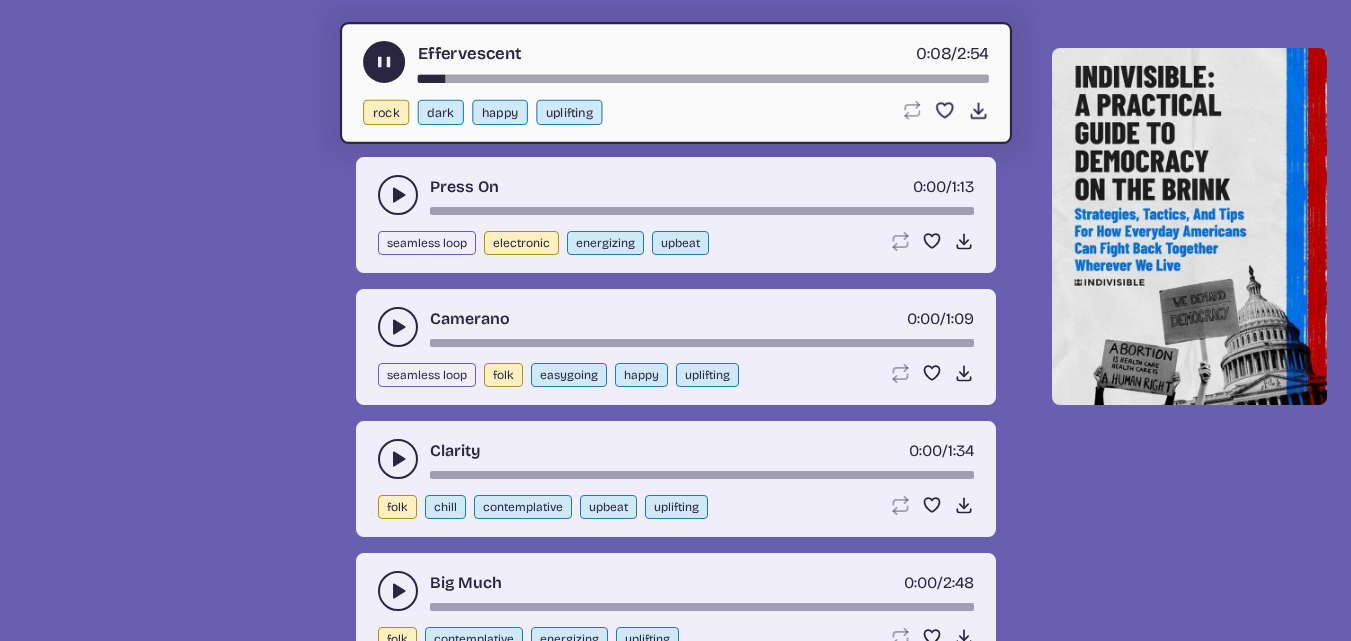 click 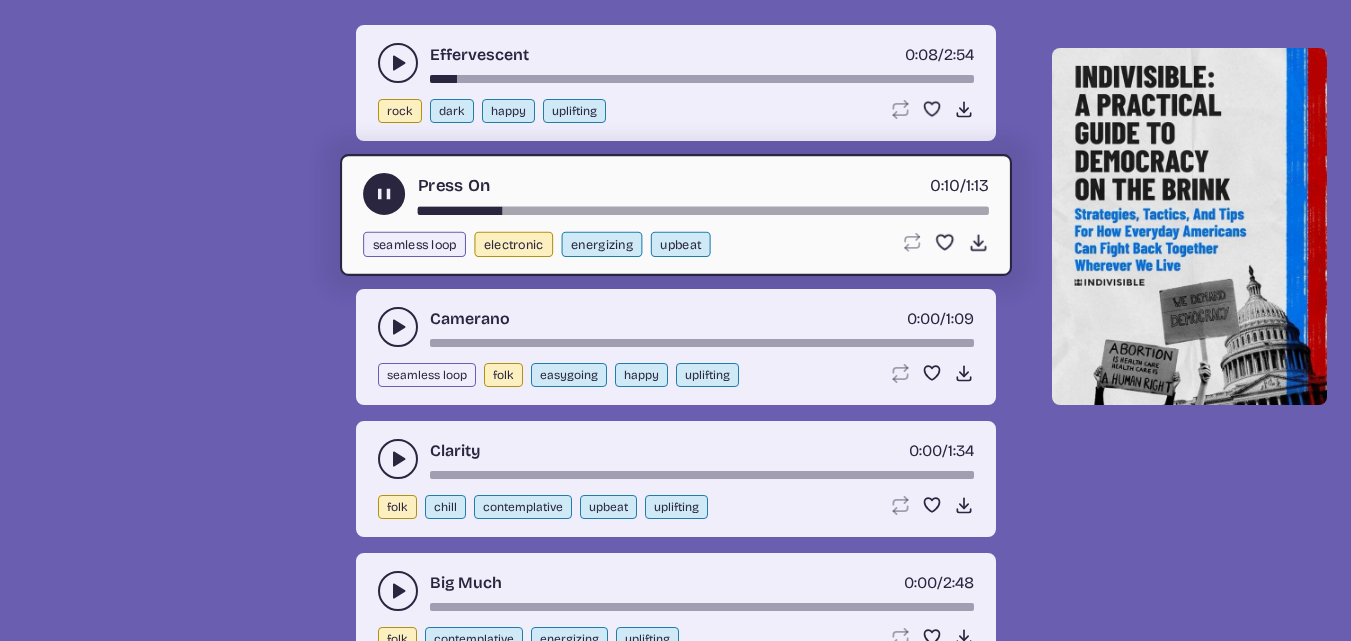 click at bounding box center (398, 327) 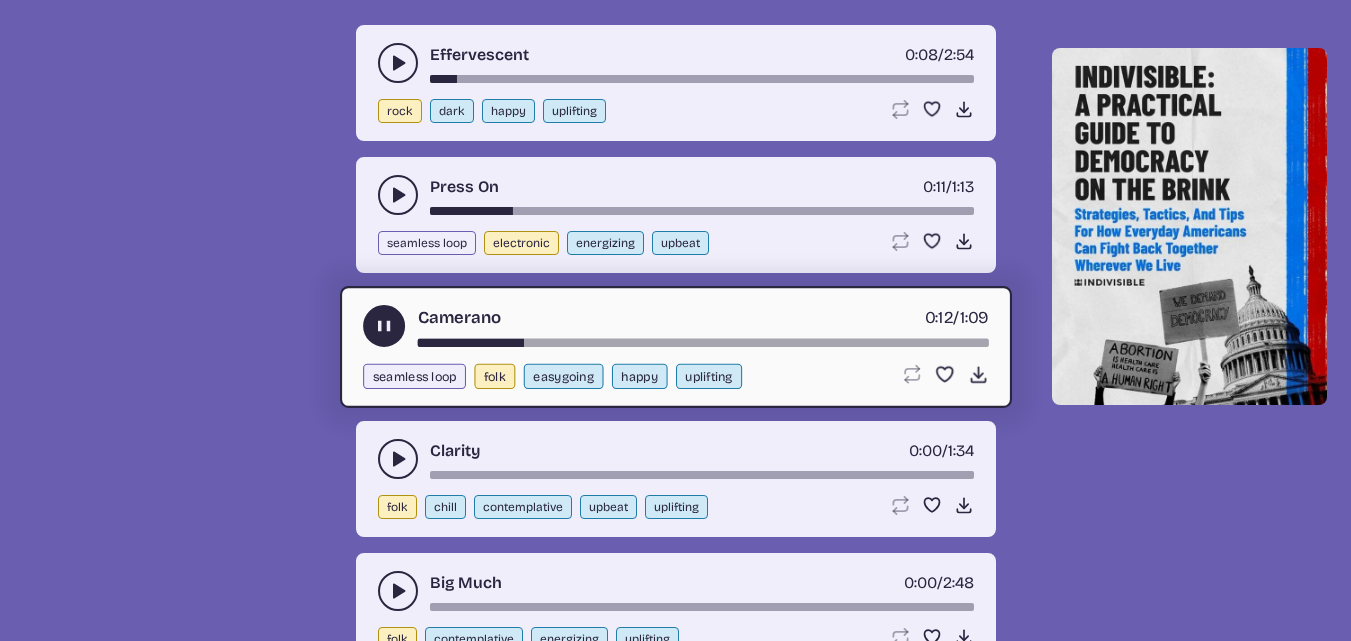 click 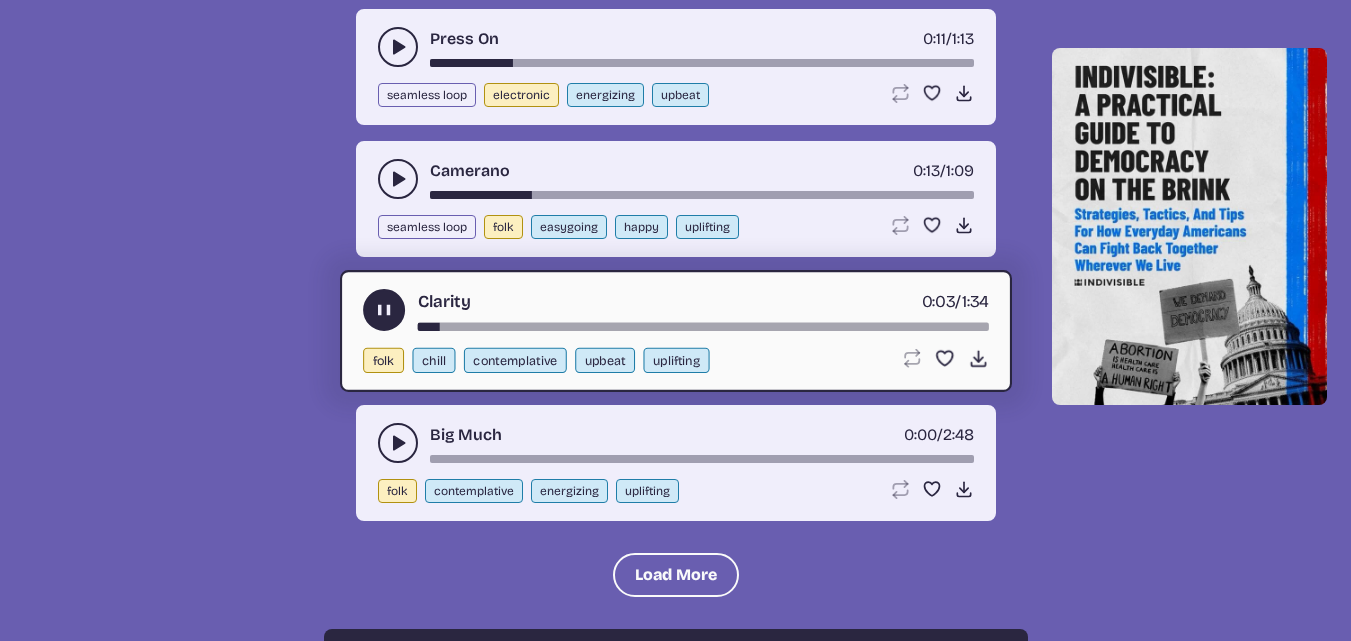 scroll, scrollTop: 2268, scrollLeft: 0, axis: vertical 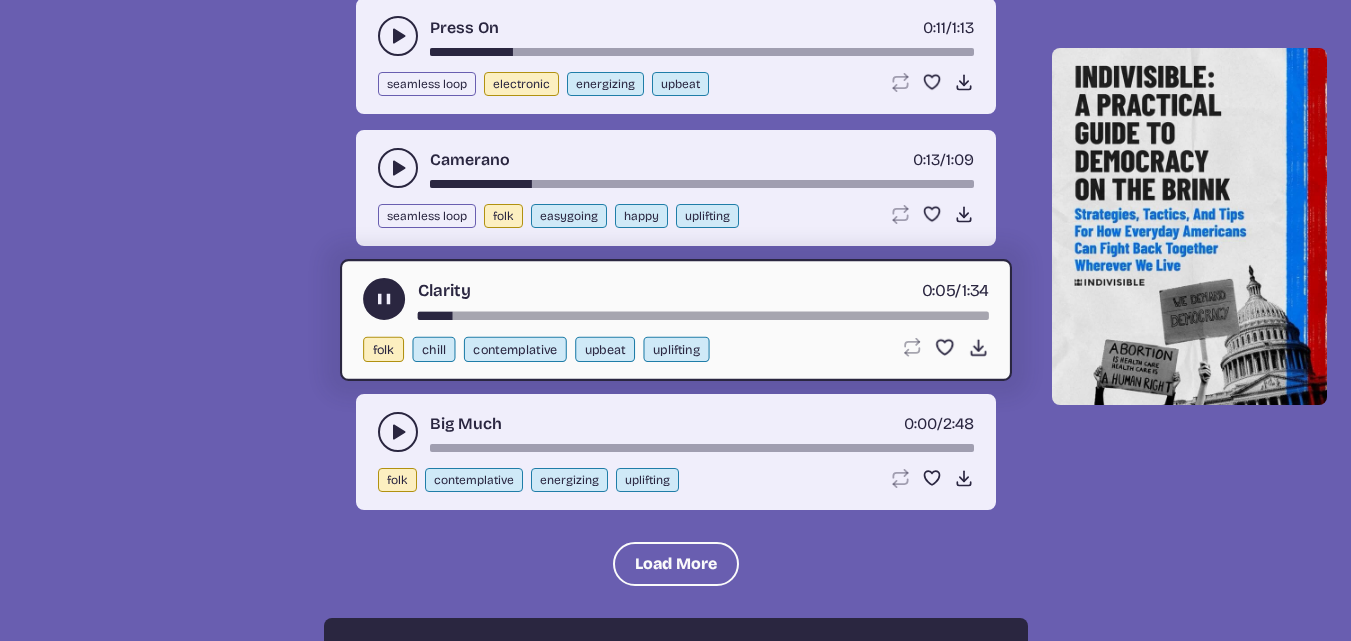click at bounding box center (702, 316) 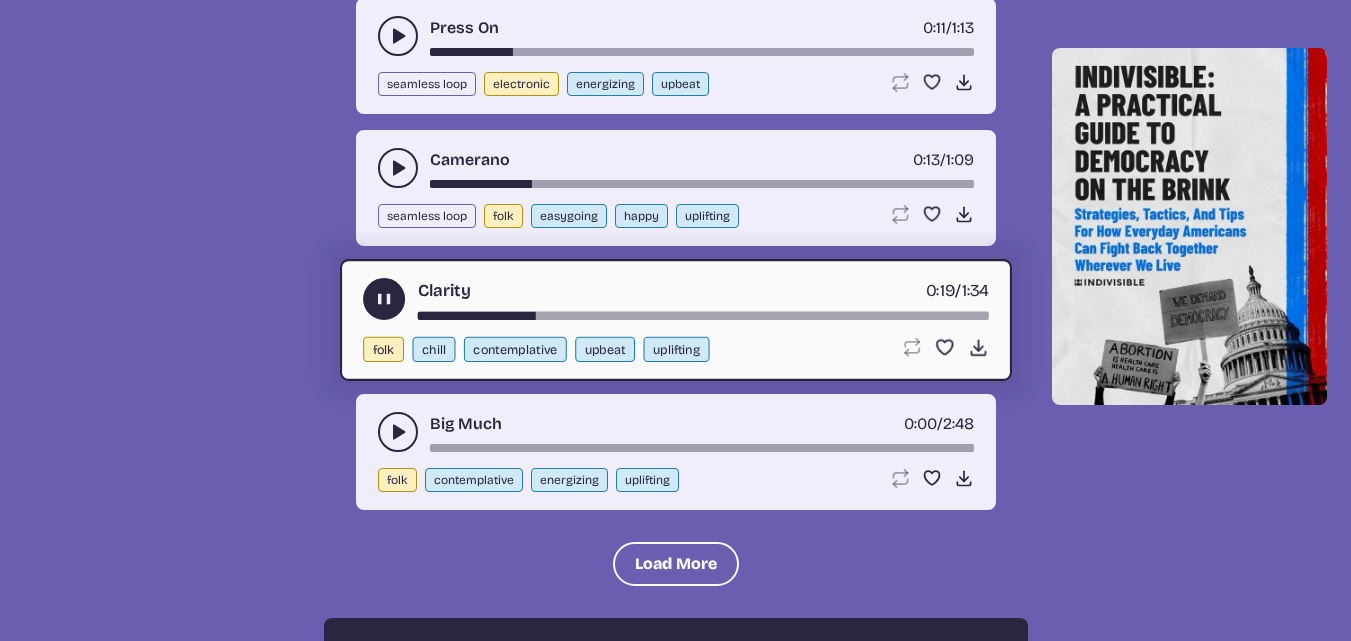 click at bounding box center (702, 316) 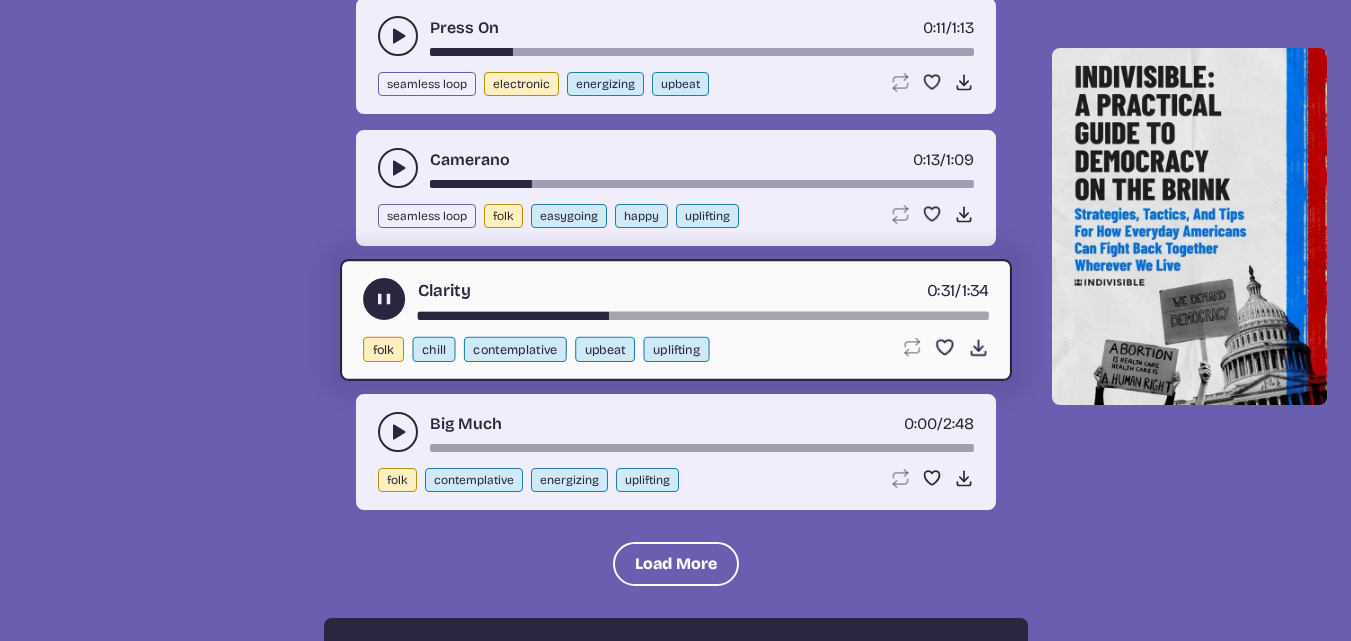 click at bounding box center [398, 432] 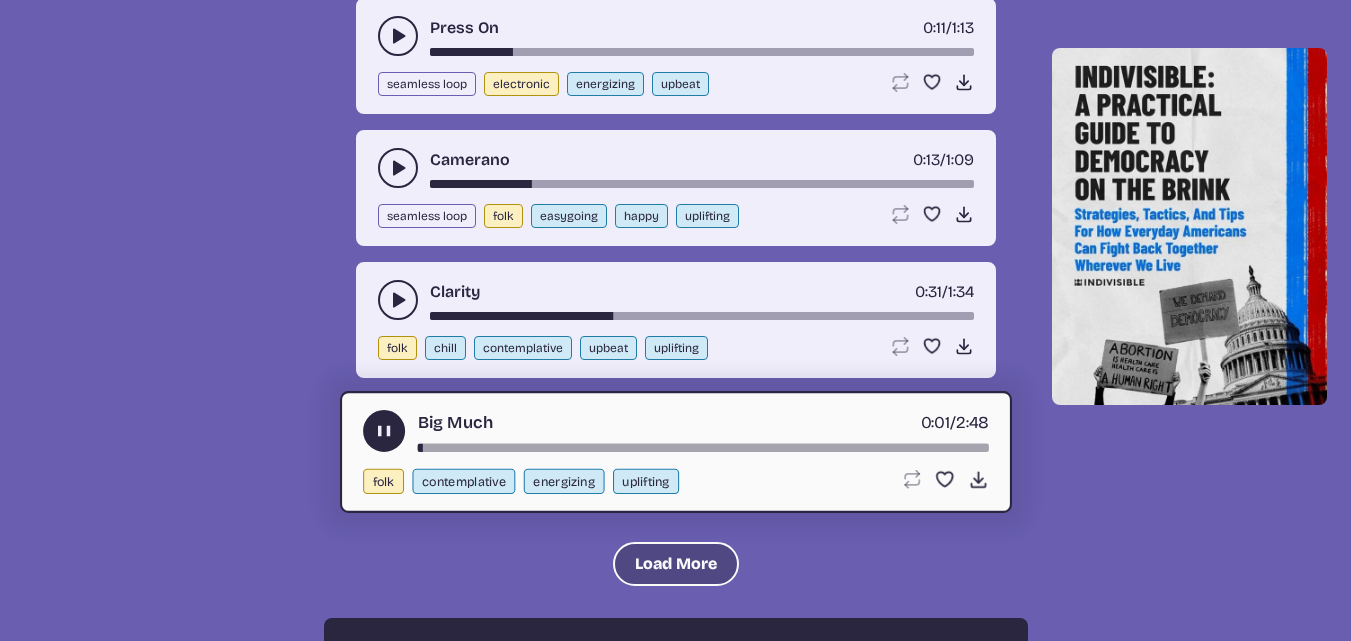 click on "Load More" at bounding box center [676, 564] 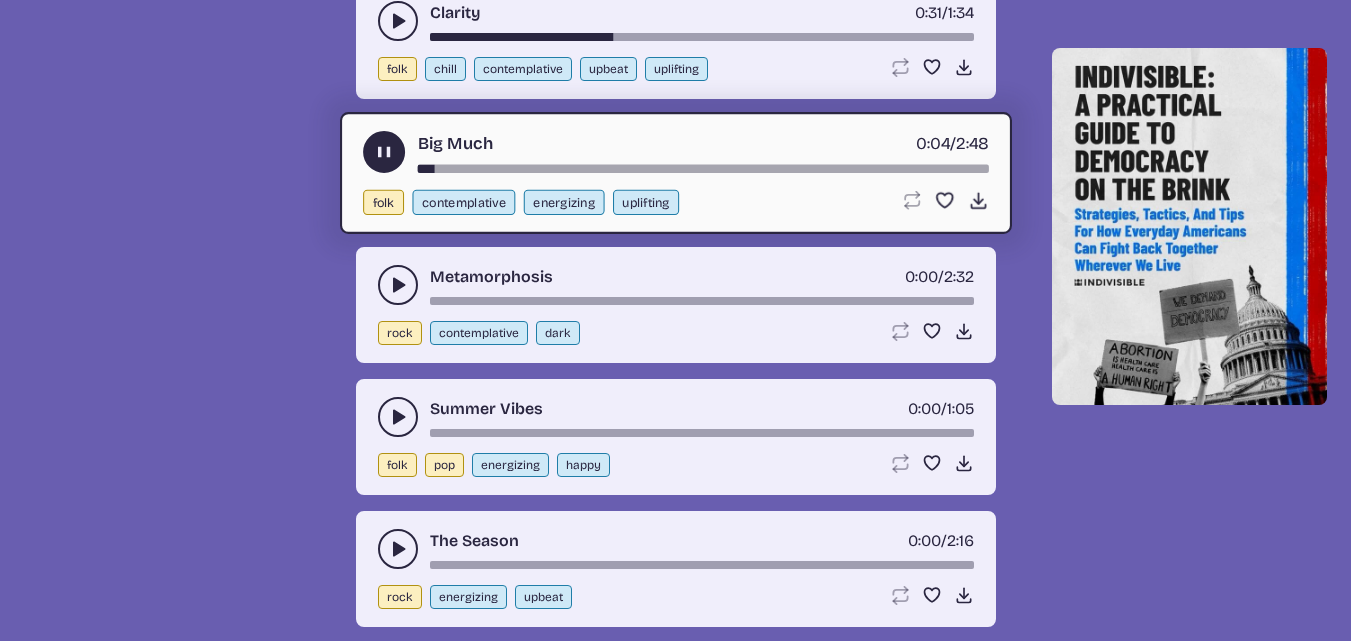 scroll, scrollTop: 2565, scrollLeft: 0, axis: vertical 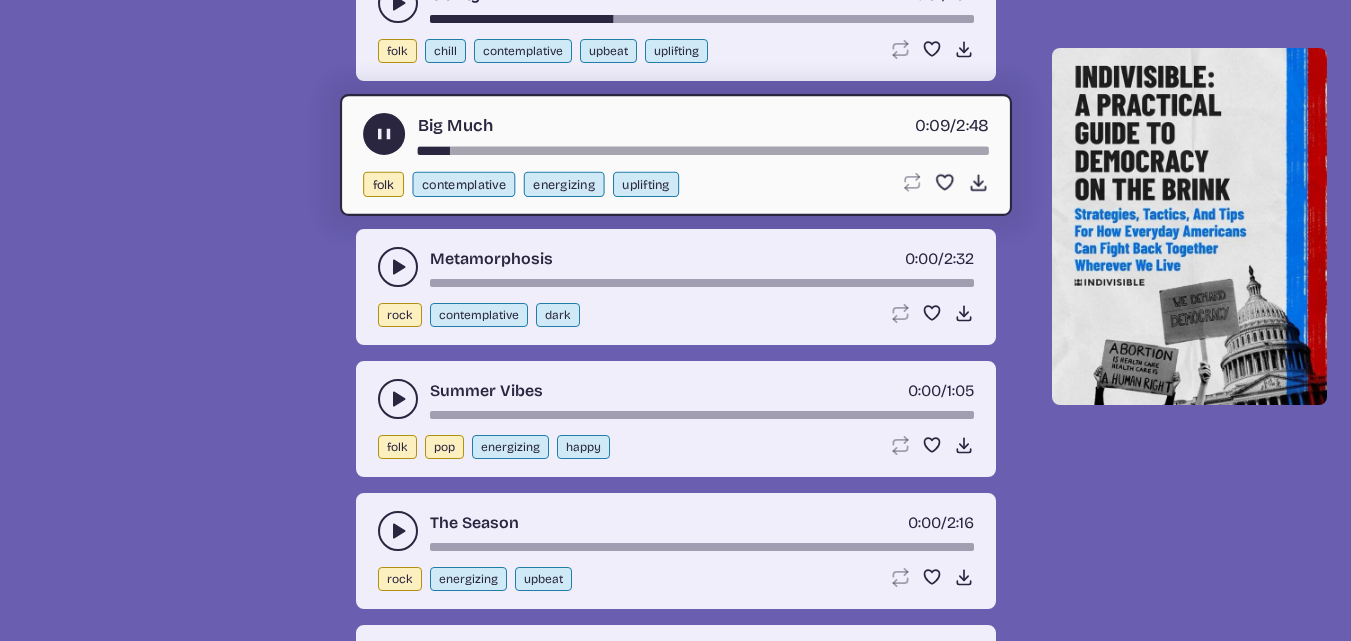click at bounding box center (702, 151) 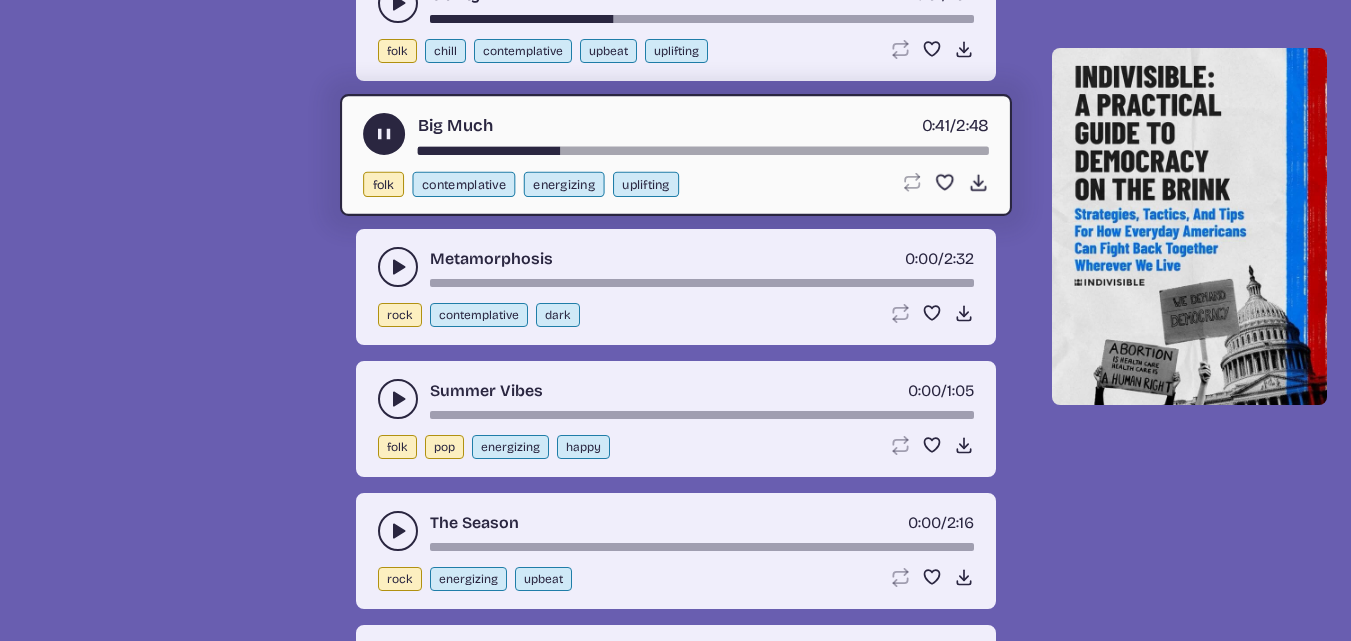 click at bounding box center (398, 267) 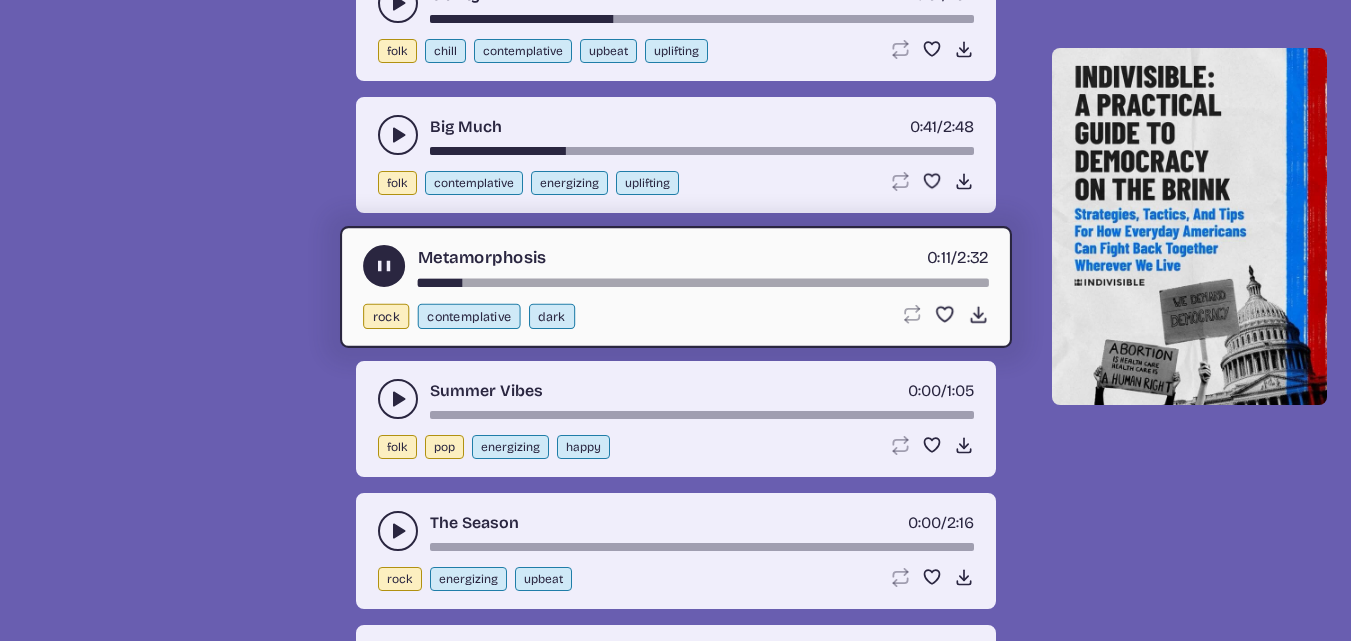 click at bounding box center (702, 283) 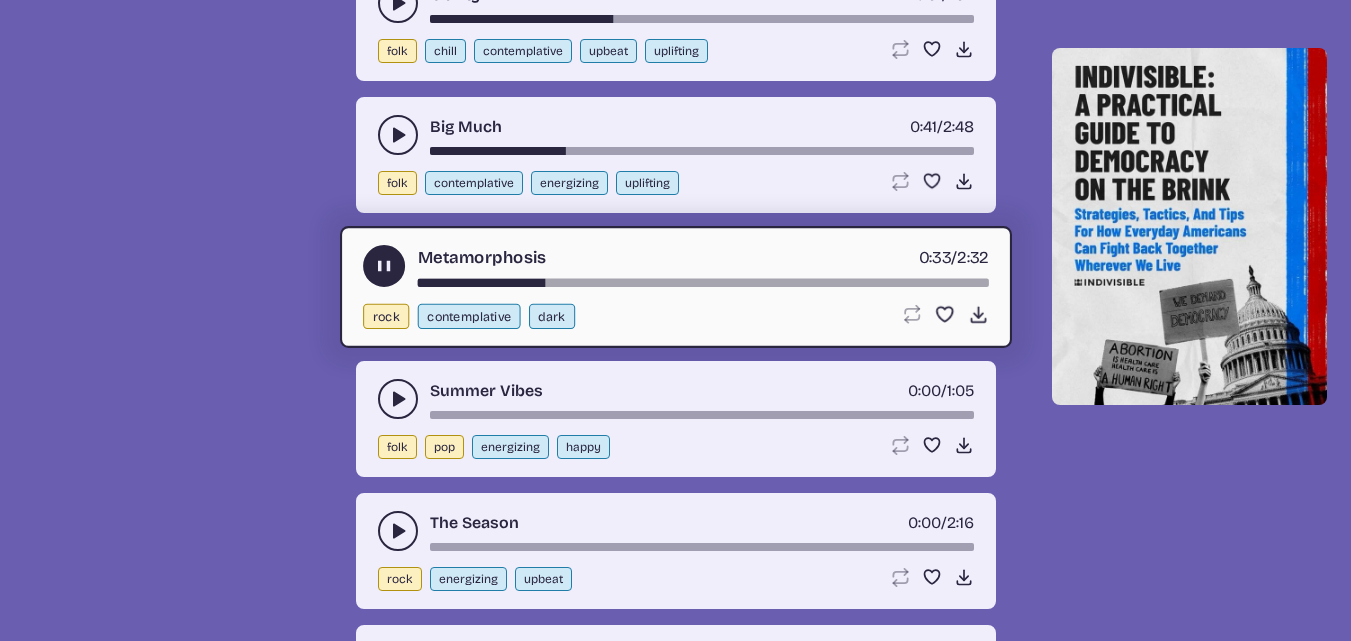 click at bounding box center (702, 283) 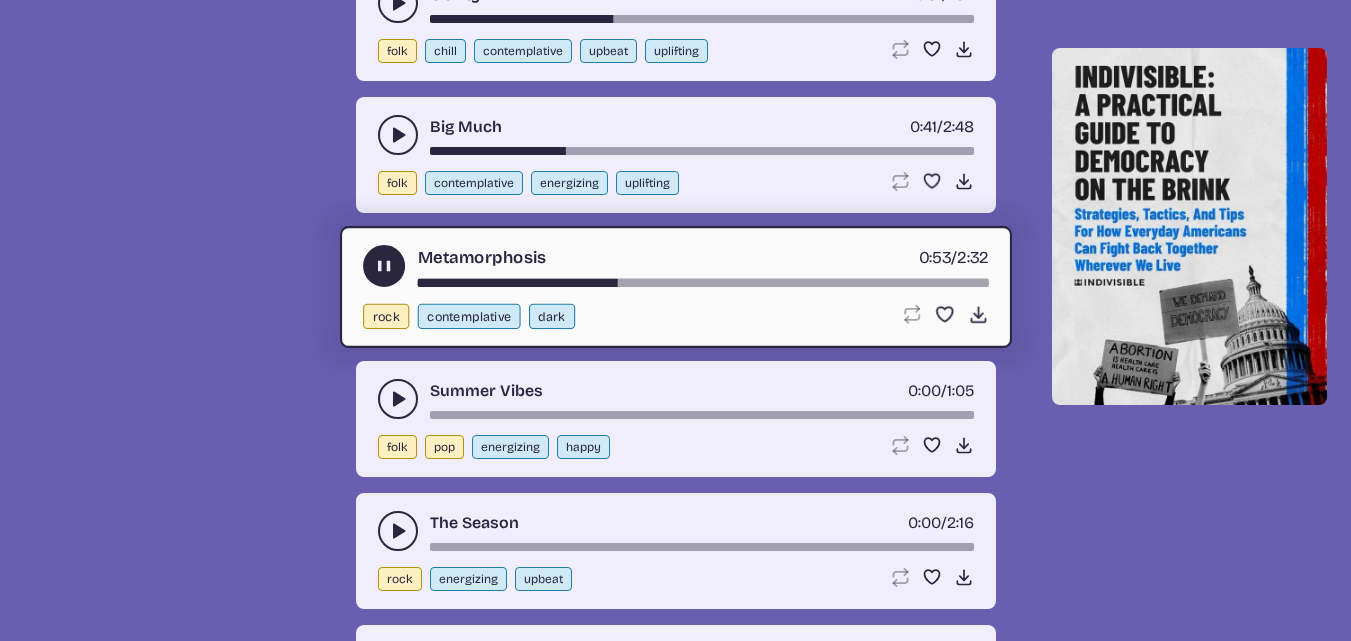 click at bounding box center [702, 283] 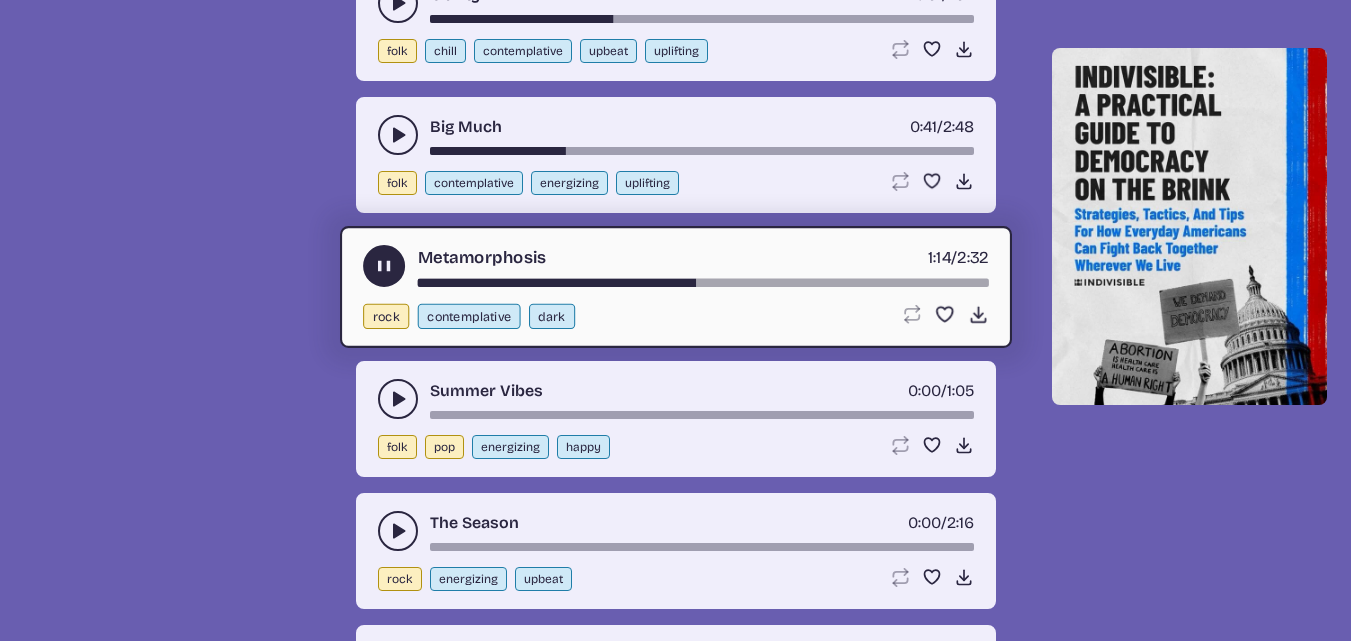 click 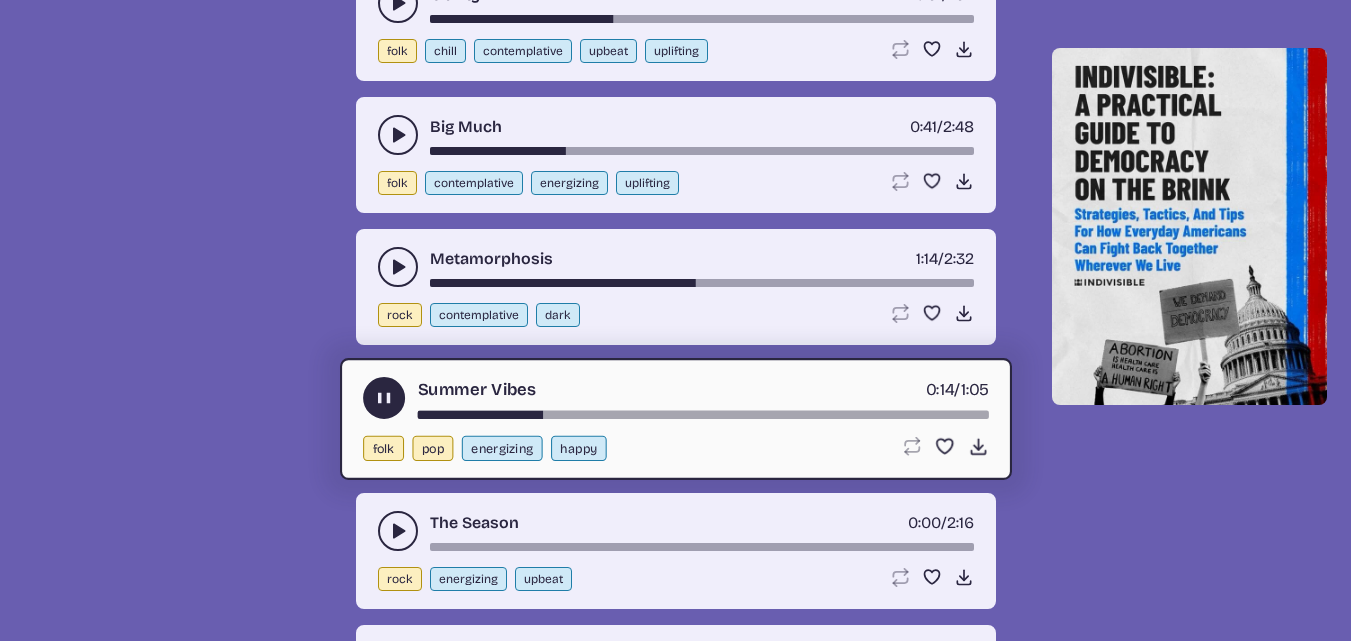 click 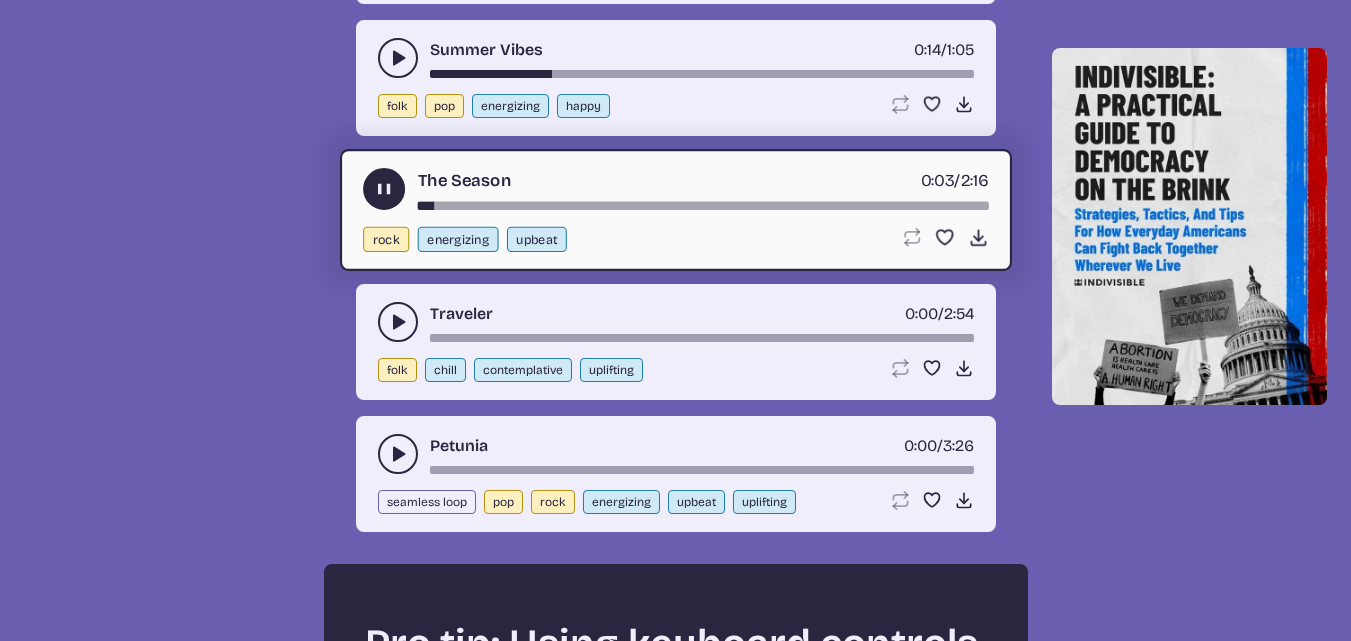 scroll, scrollTop: 2924, scrollLeft: 0, axis: vertical 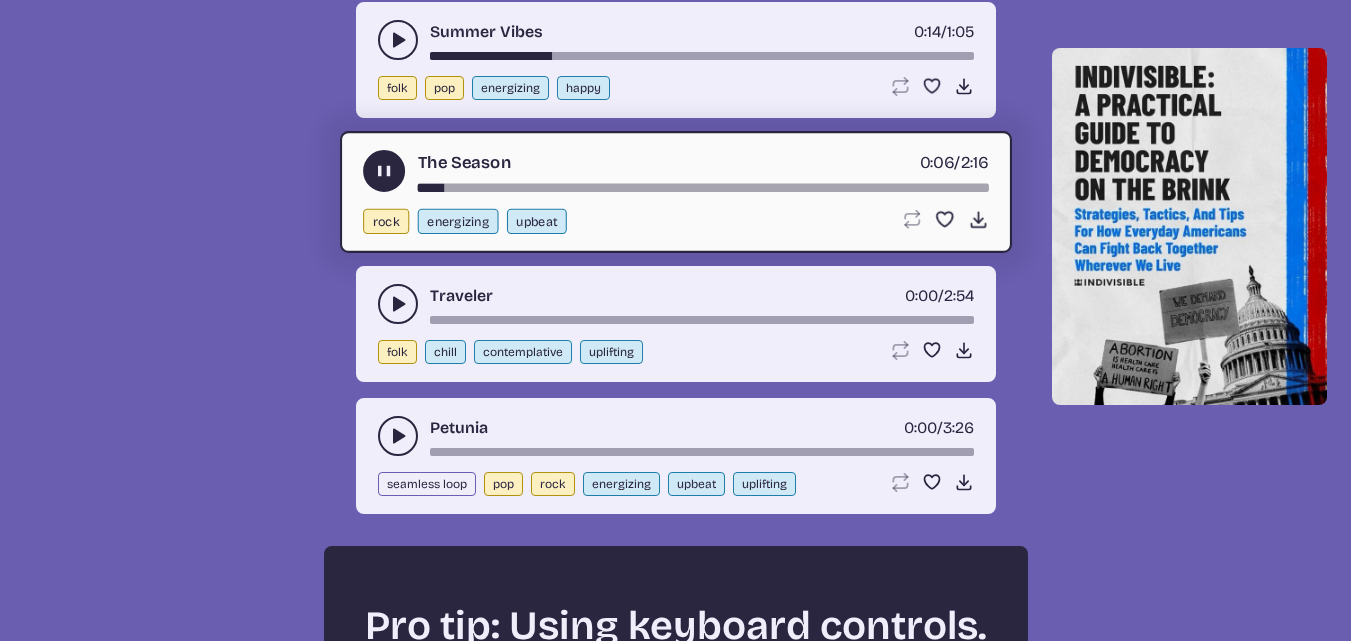 click 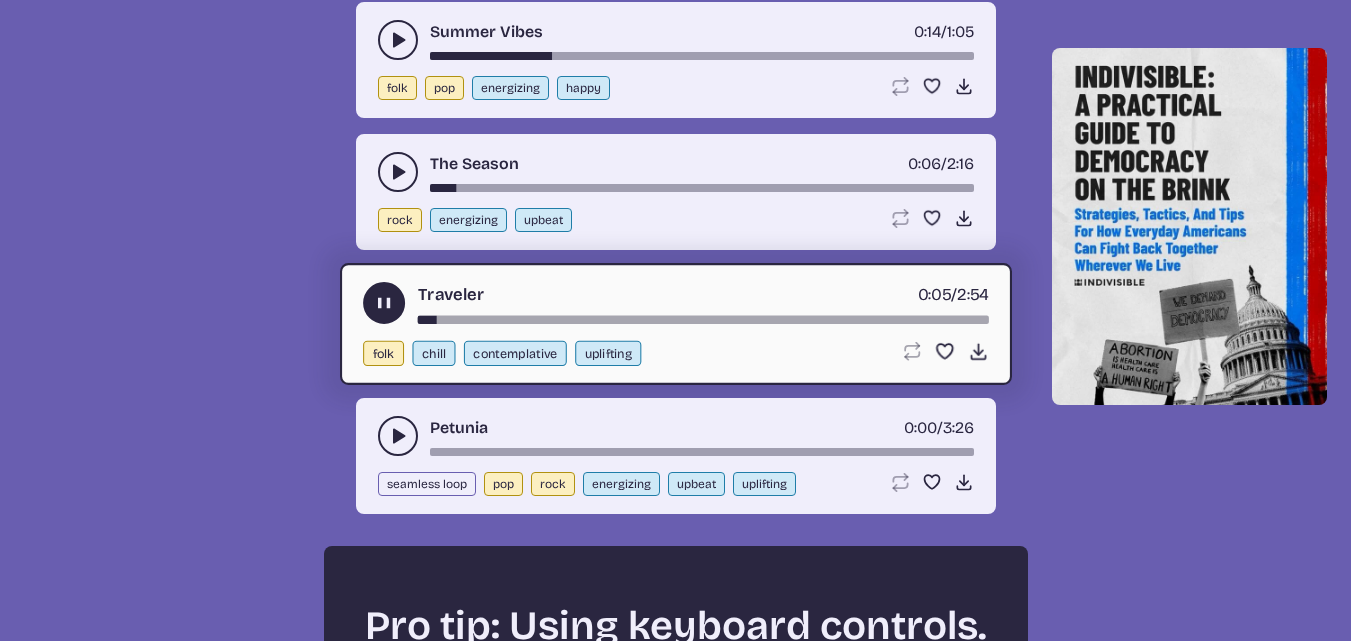 click at bounding box center (702, 320) 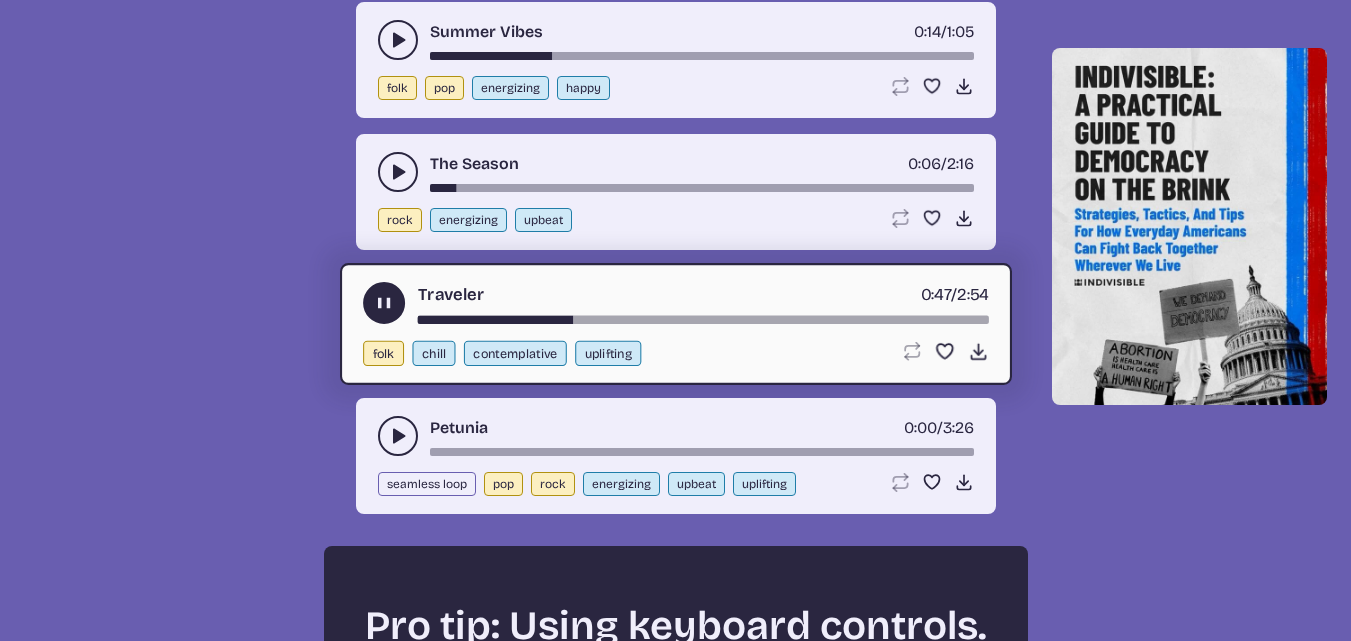 click 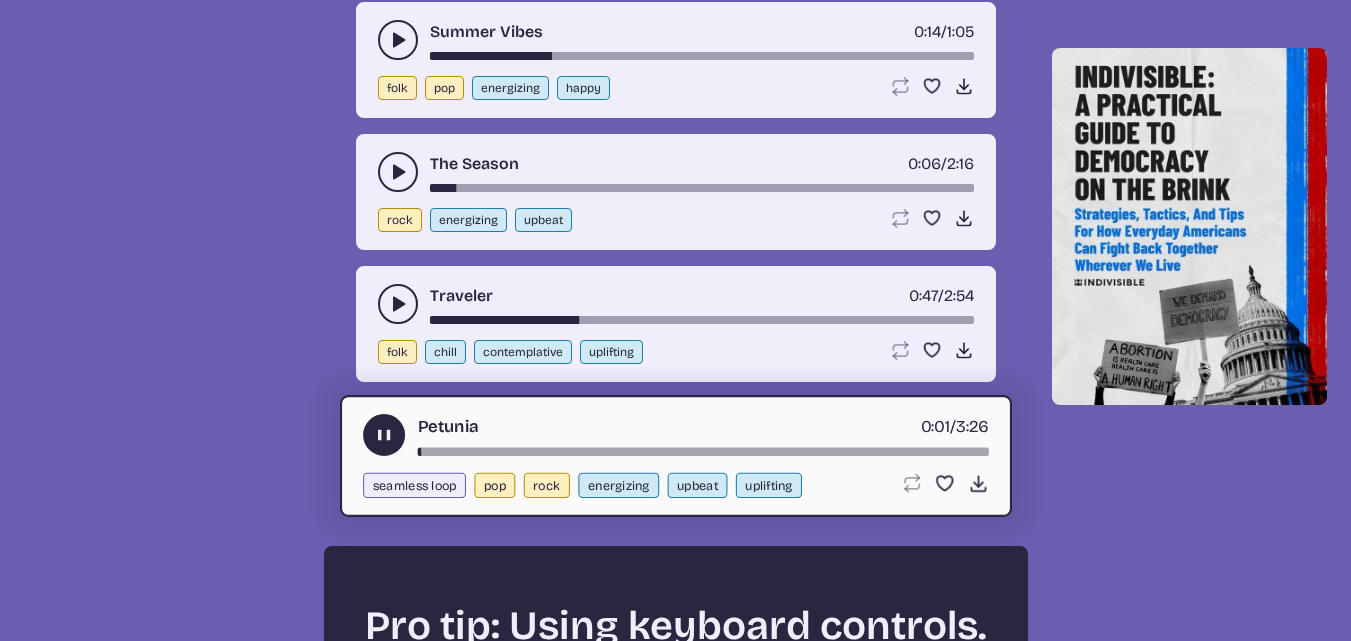 click at bounding box center [702, 452] 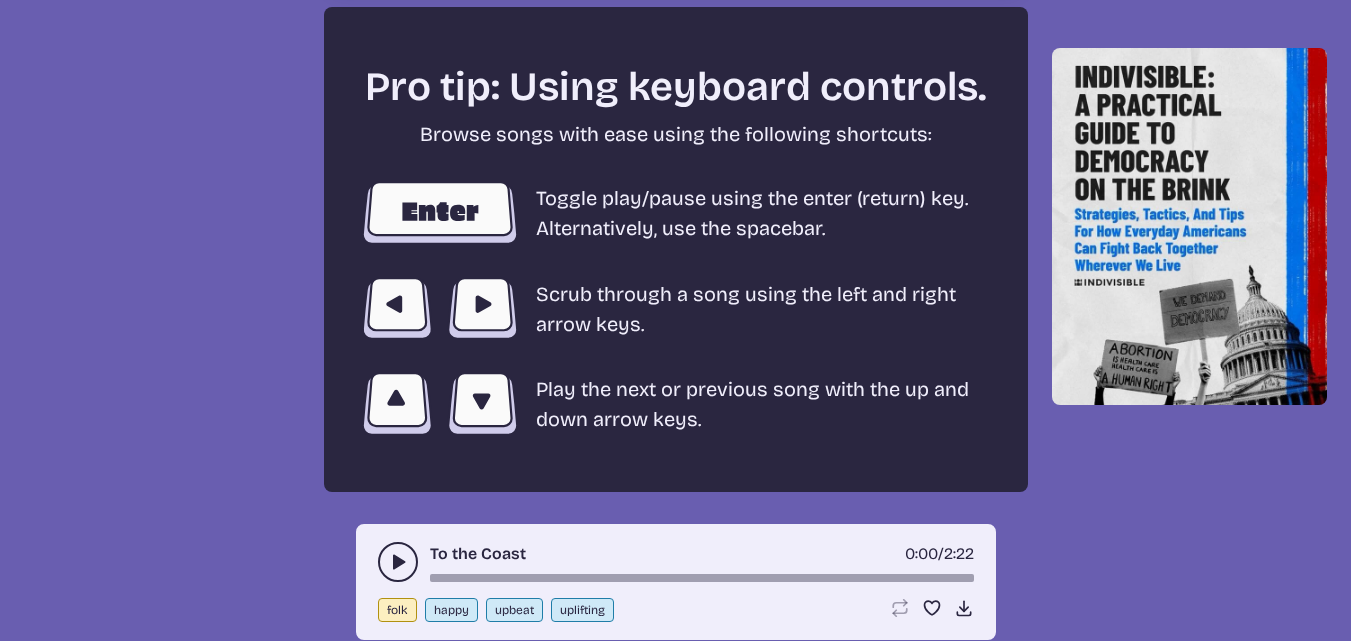 scroll, scrollTop: 3526, scrollLeft: 0, axis: vertical 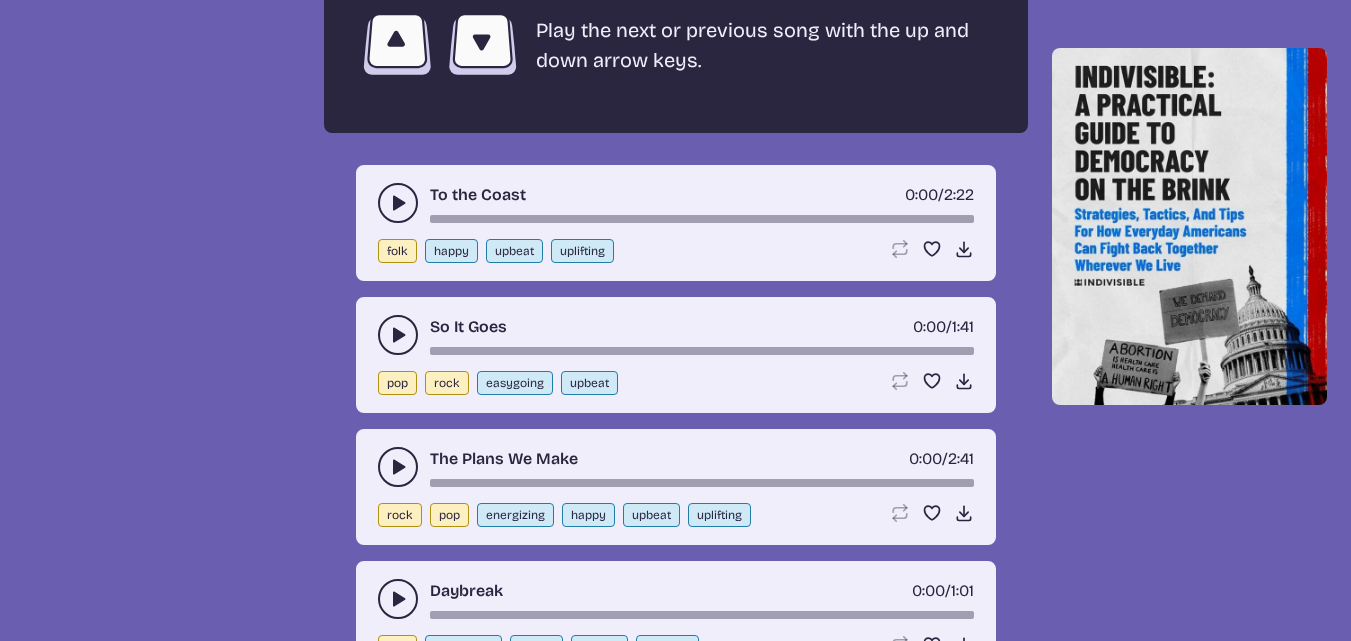 click 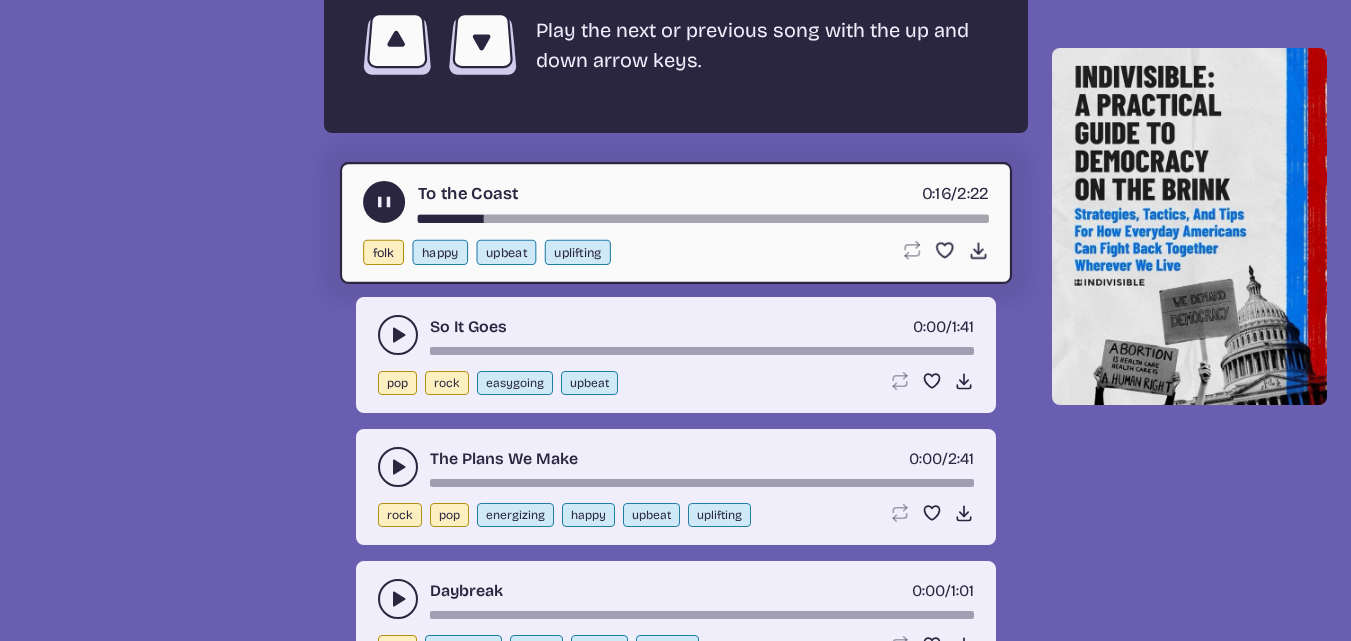 click 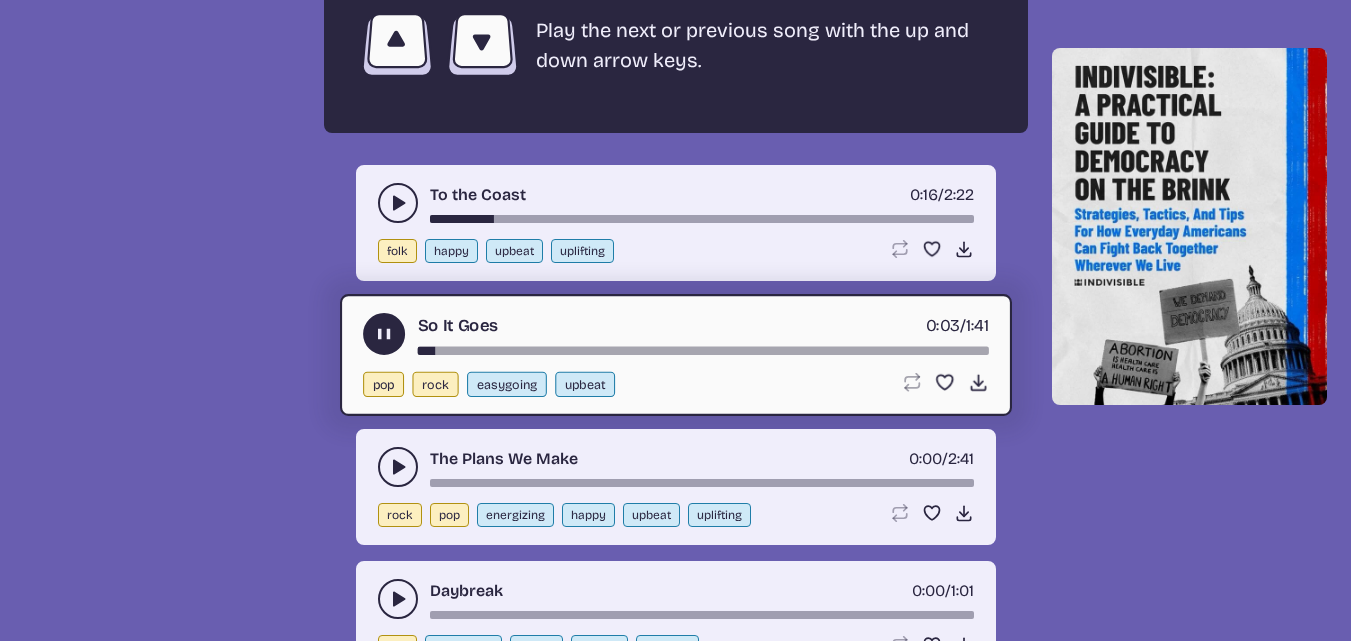 click at bounding box center [702, 351] 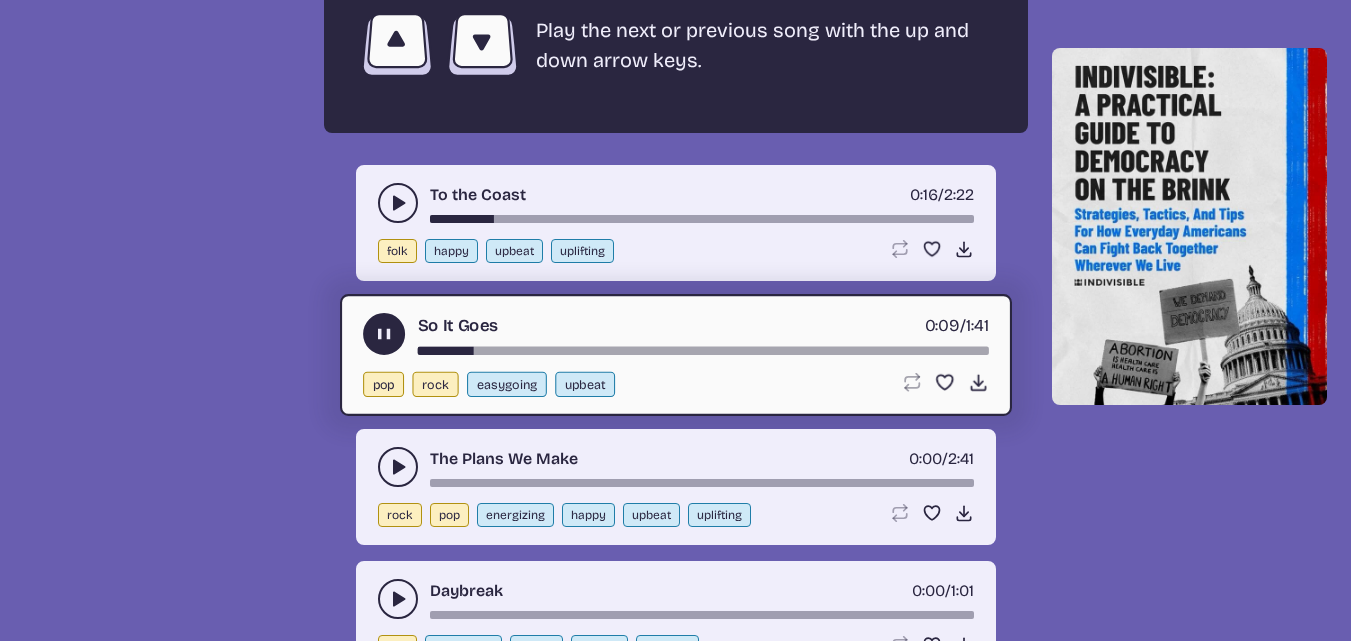 click at bounding box center (702, 351) 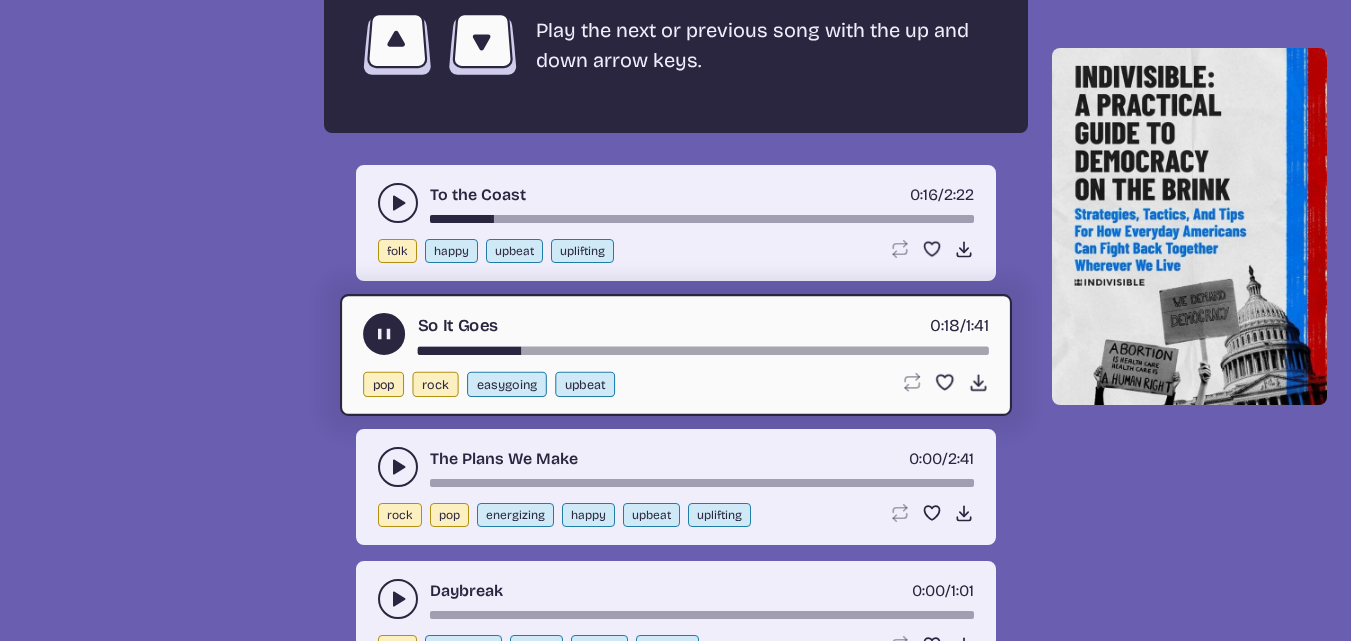 click at bounding box center (702, 351) 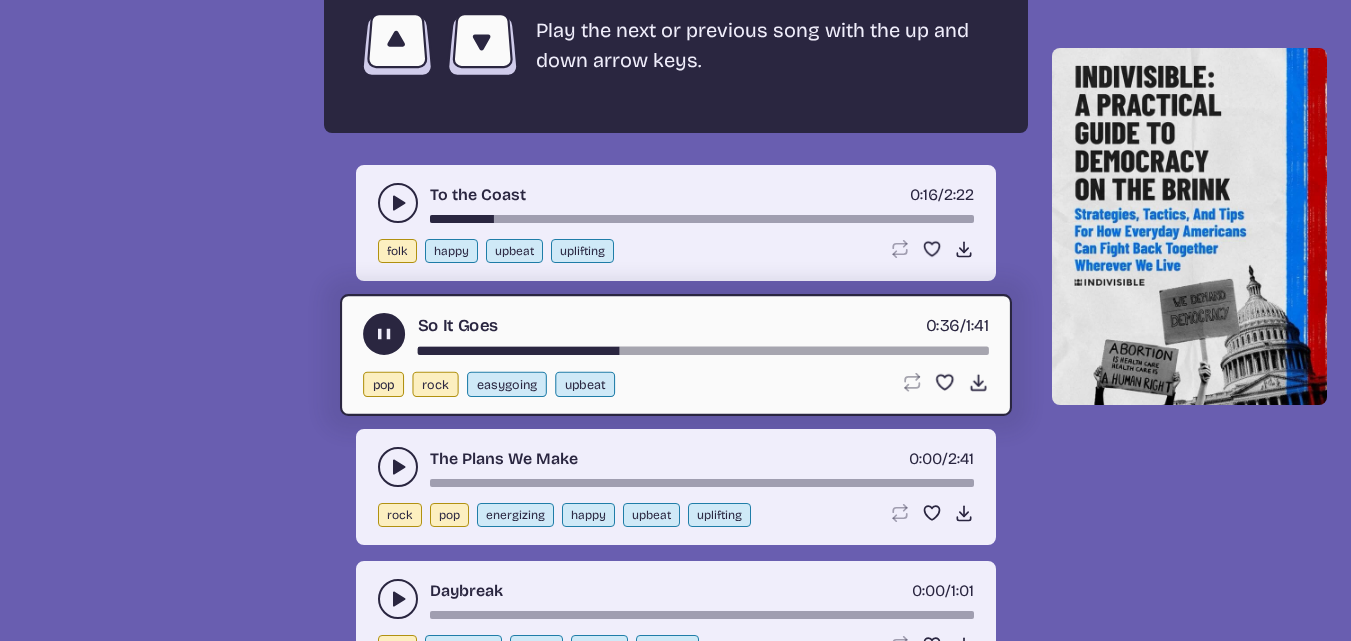 click at bounding box center (702, 351) 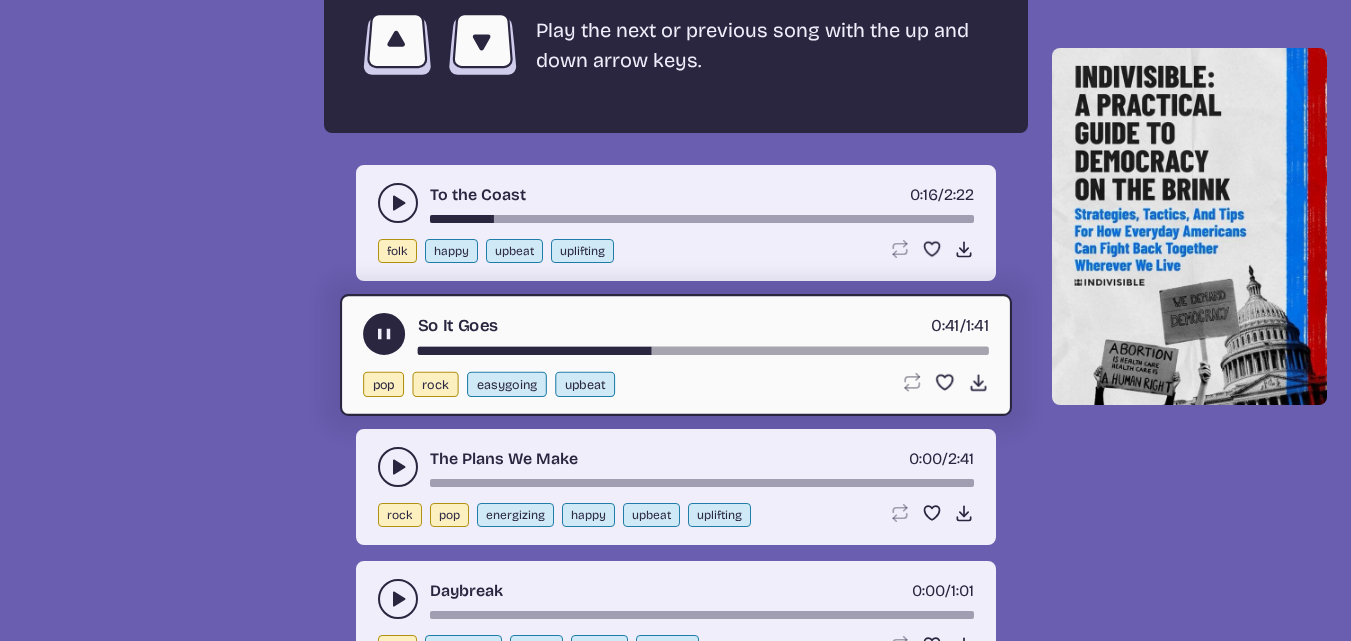 click at bounding box center [702, 351] 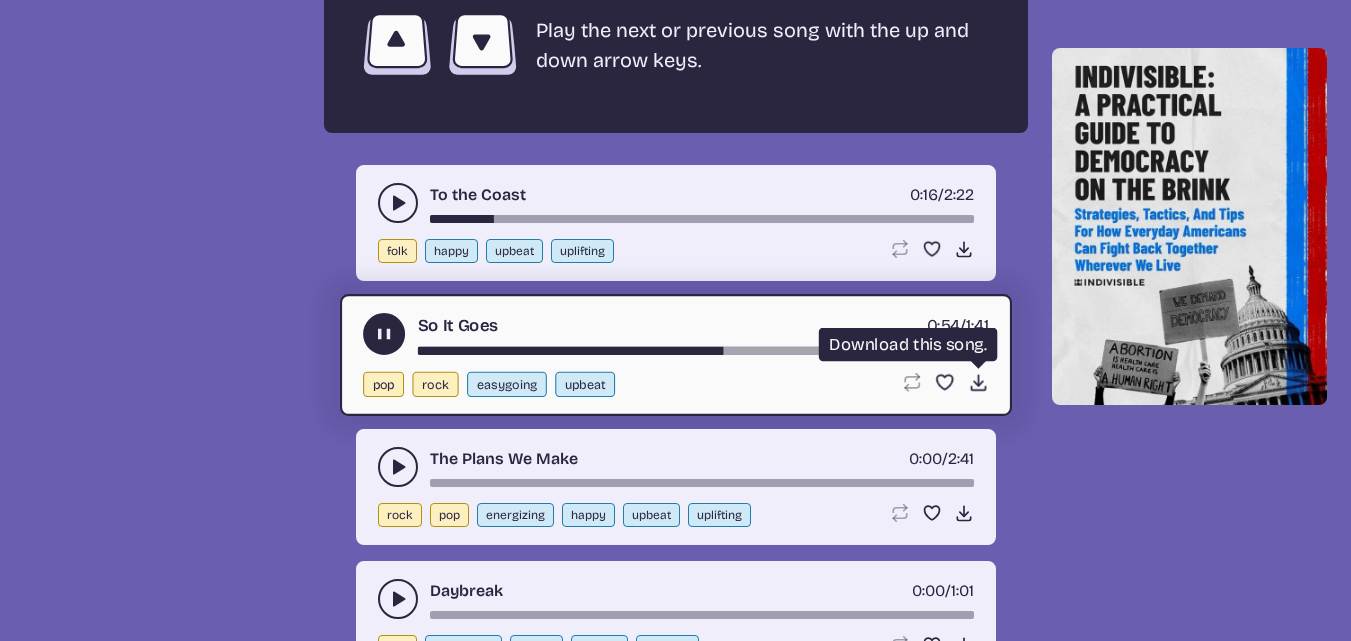 click 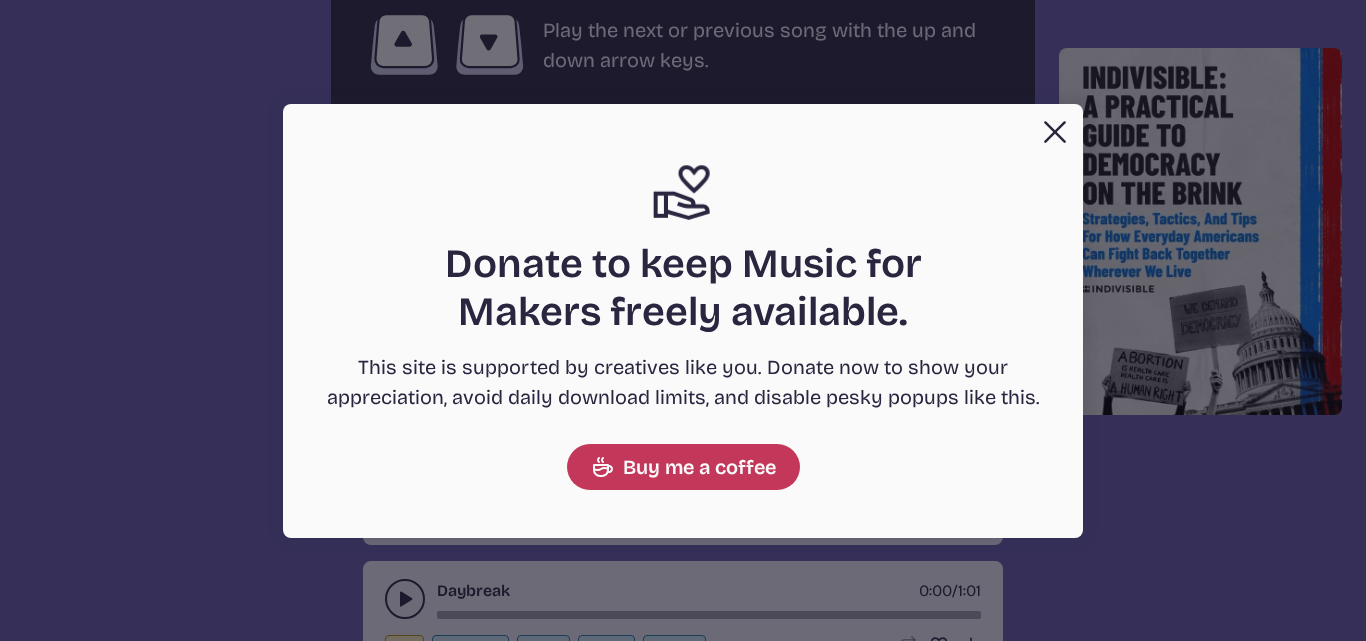 click on "Close   Support icon   Donate to keep Music for Makers freely available.   This site is supported by creatives like you. Donate now to show your appreciation, avoid
daily download limits, and disable pesky popups like this.
Buy me a coffee" at bounding box center [683, 321] 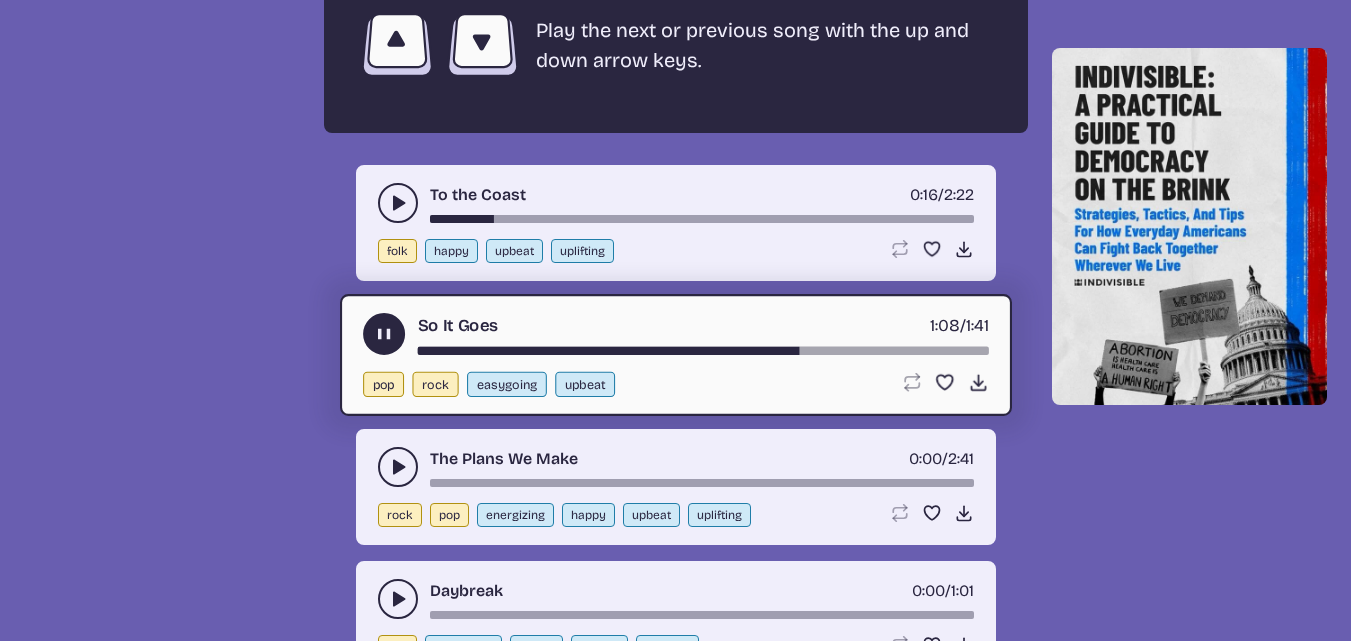 click 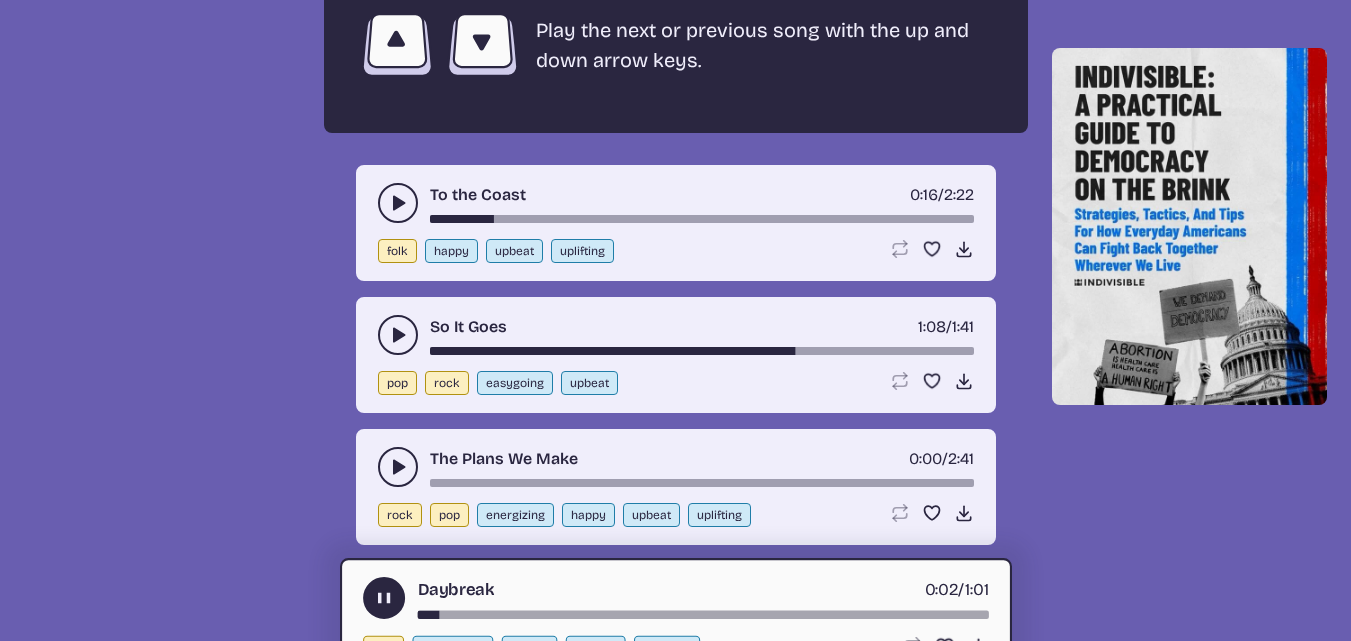click at bounding box center (398, 467) 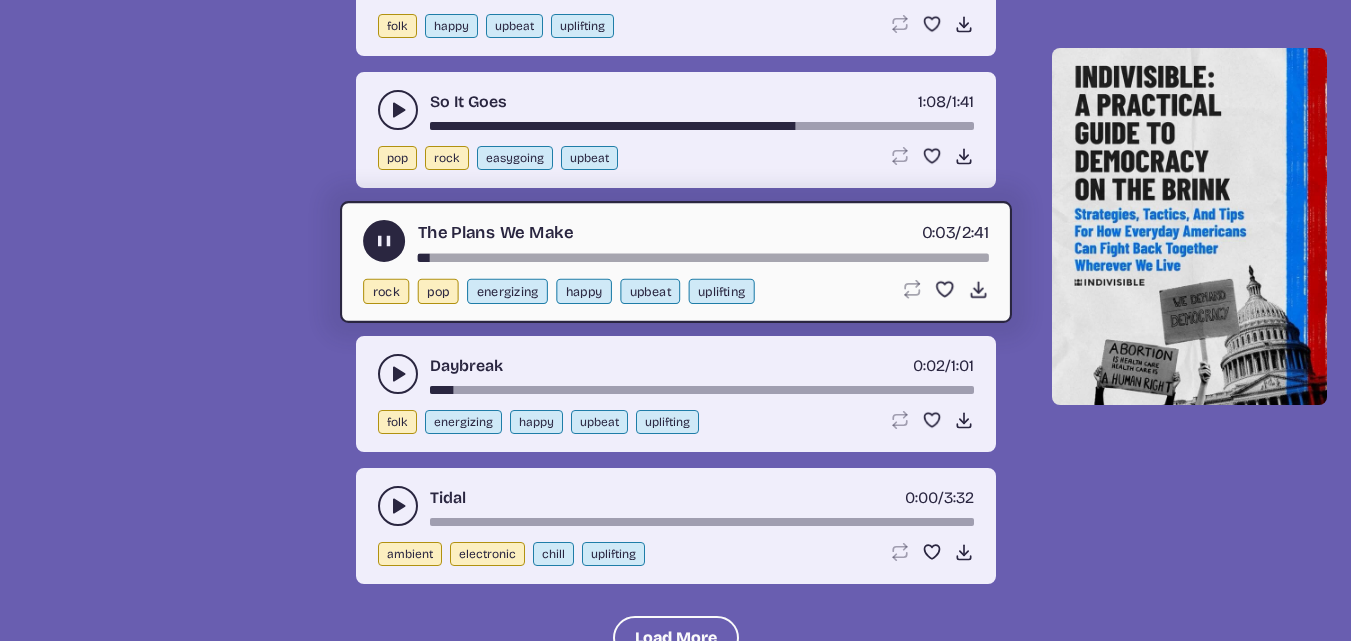 scroll, scrollTop: 4074, scrollLeft: 0, axis: vertical 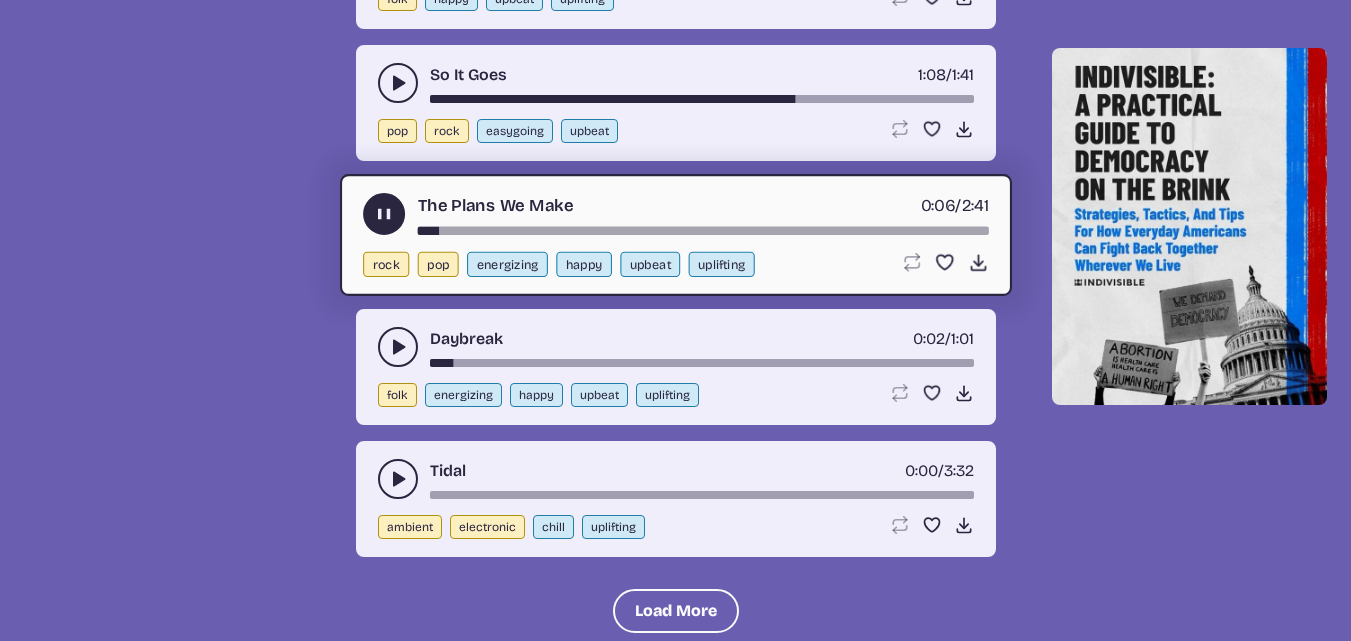 click 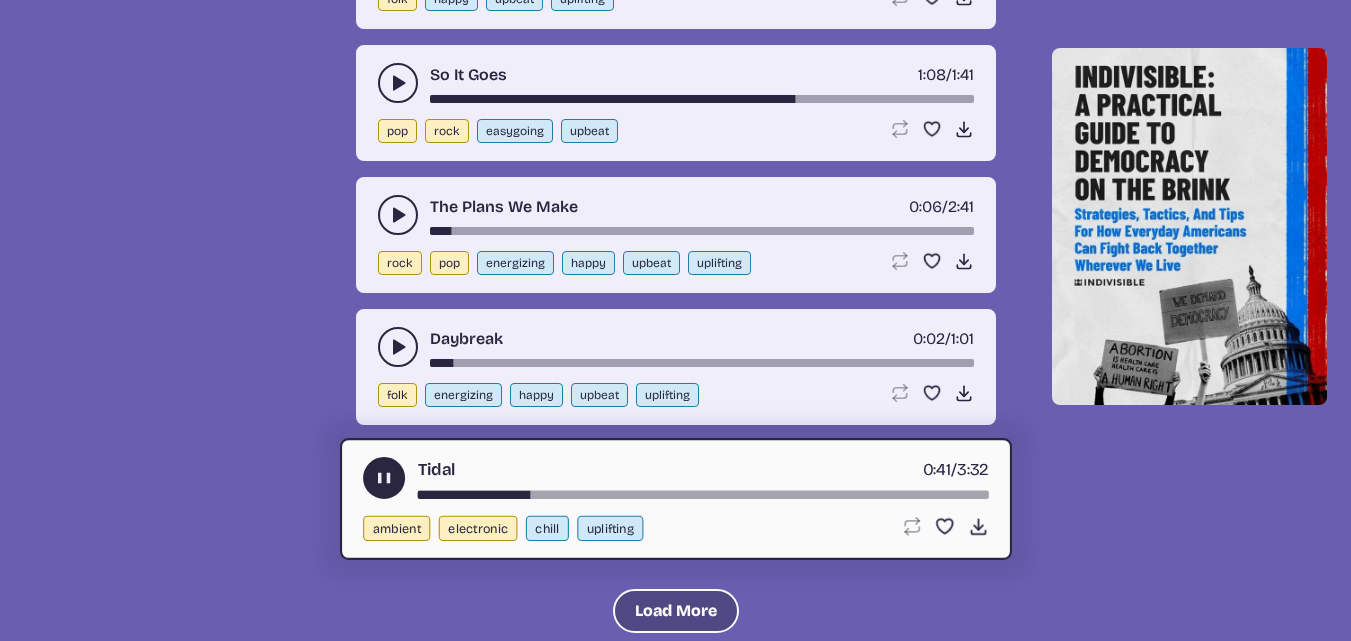 click on "Load More" 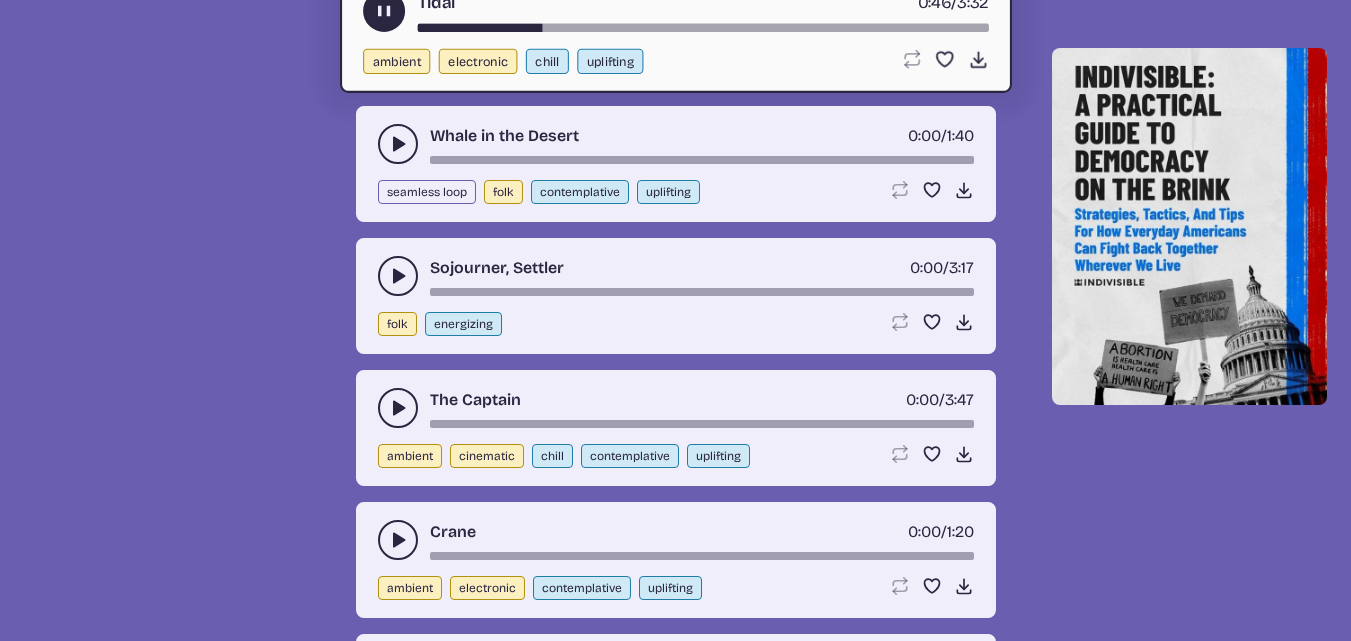 scroll, scrollTop: 4529, scrollLeft: 0, axis: vertical 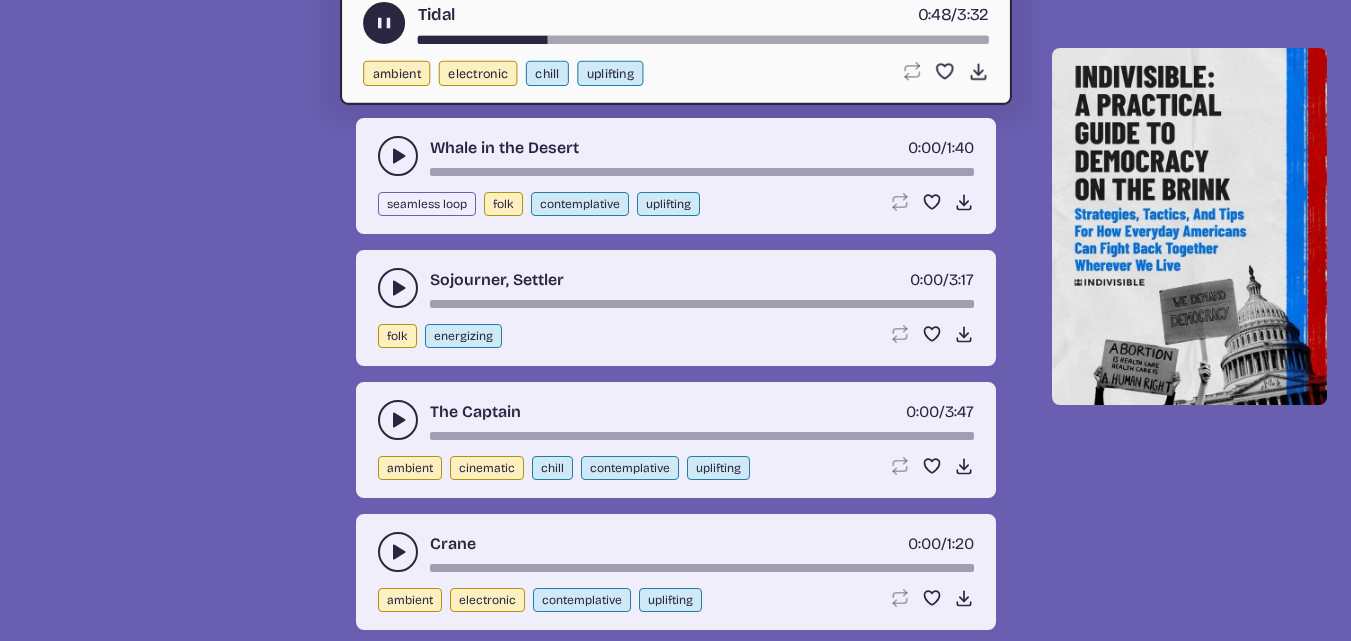 click 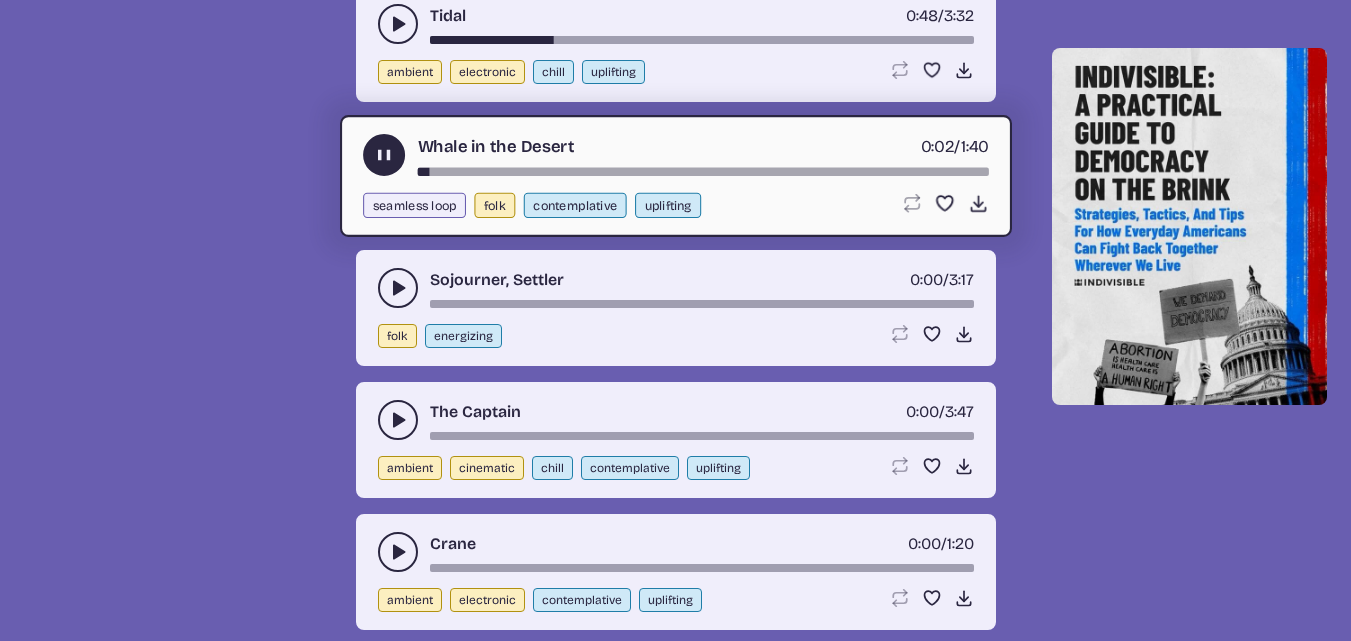 click at bounding box center (702, 172) 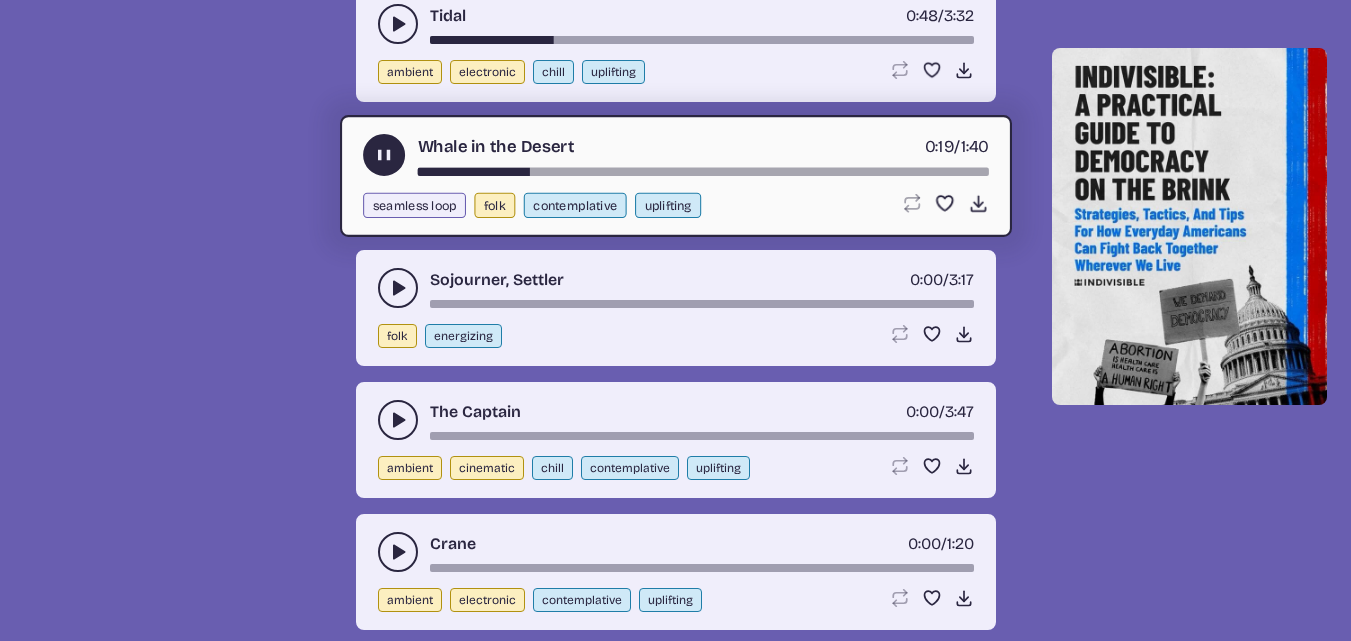 click at bounding box center [398, 288] 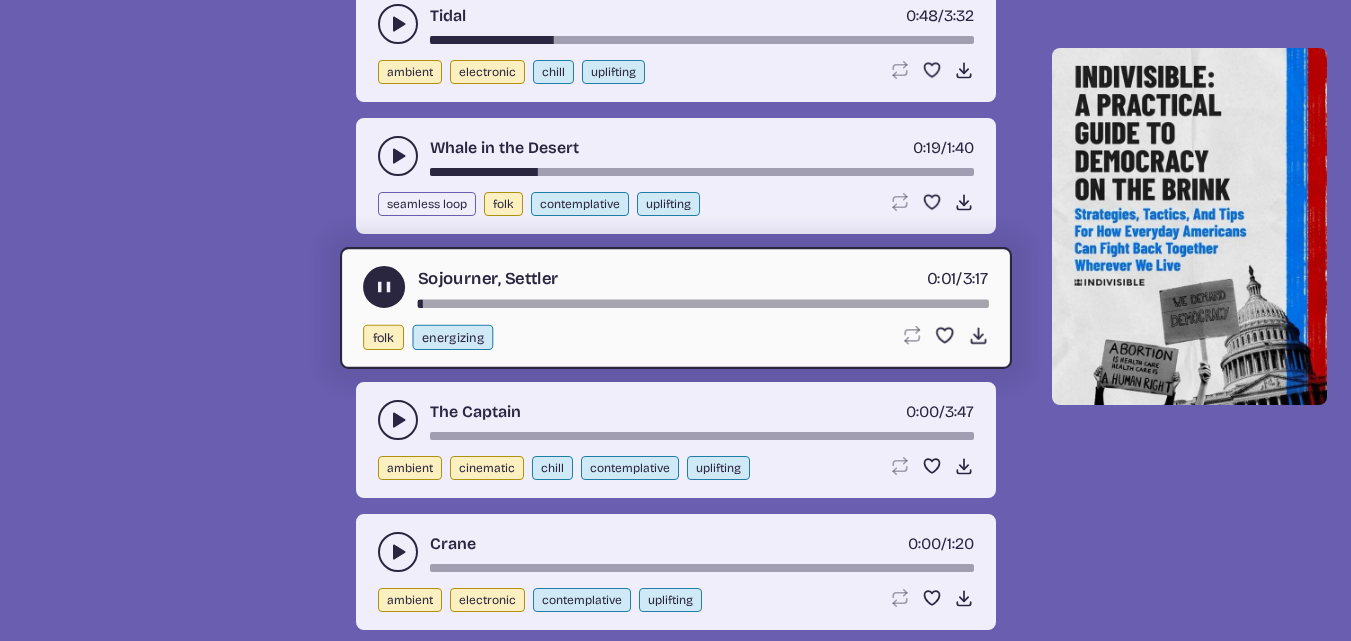 click at bounding box center [702, 304] 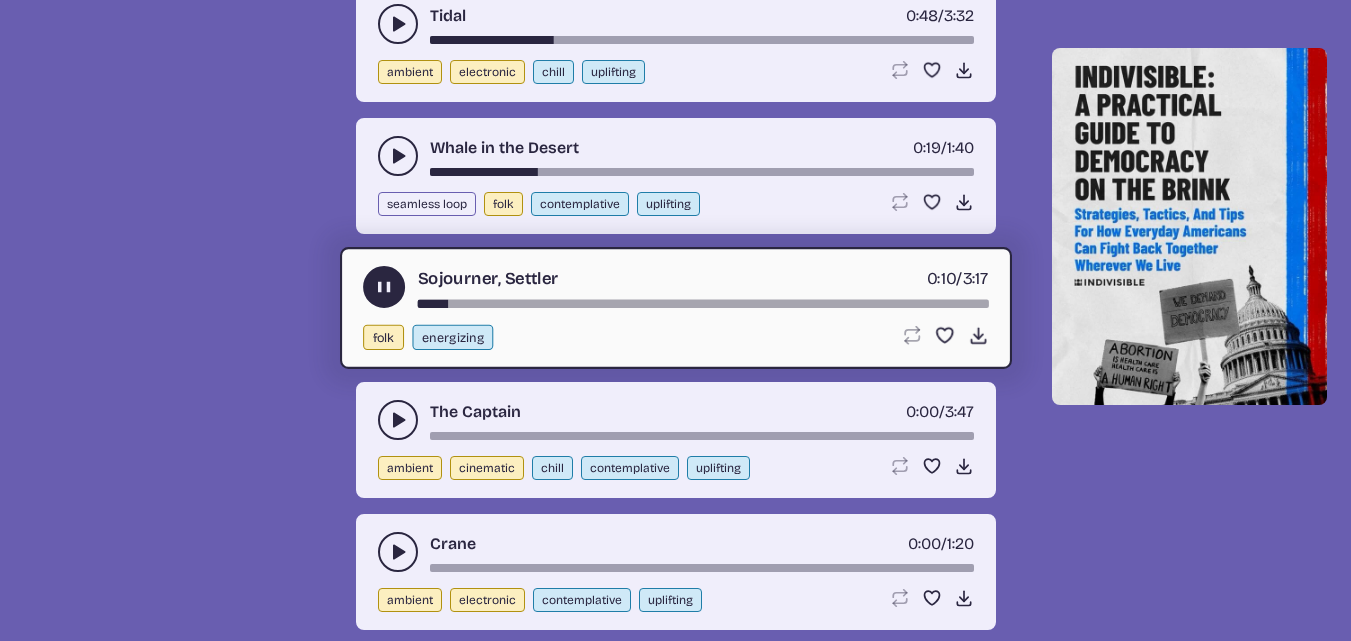 click 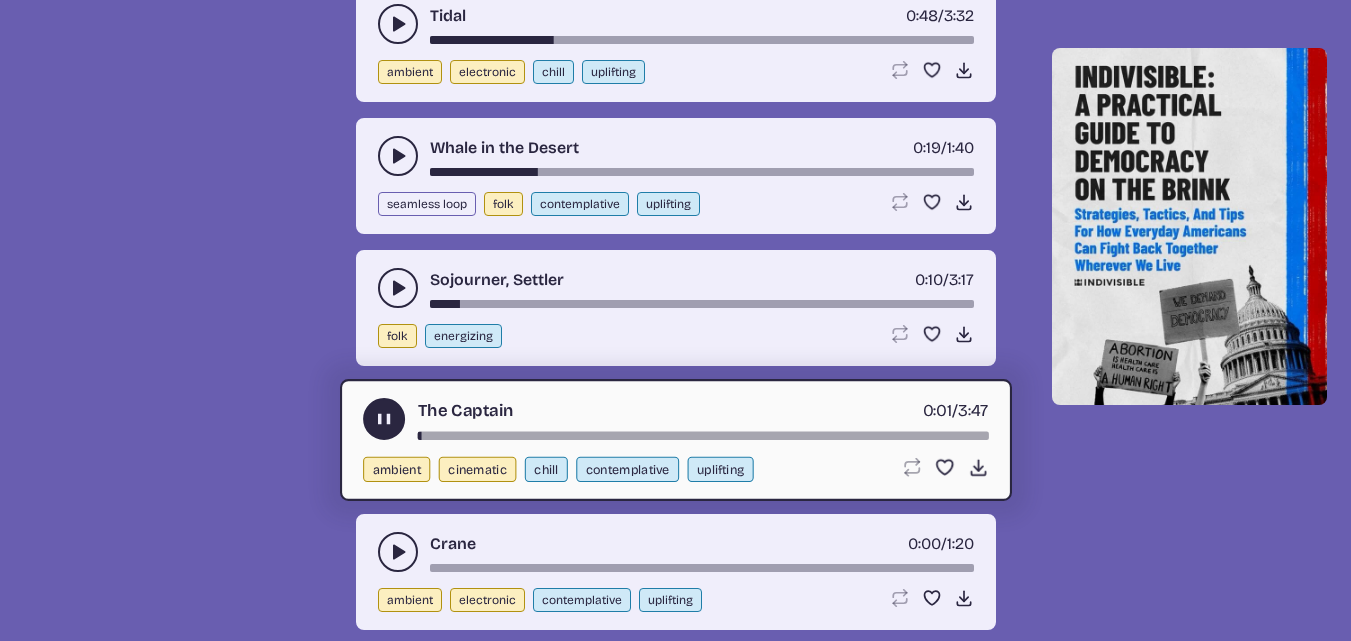 click at bounding box center (702, 436) 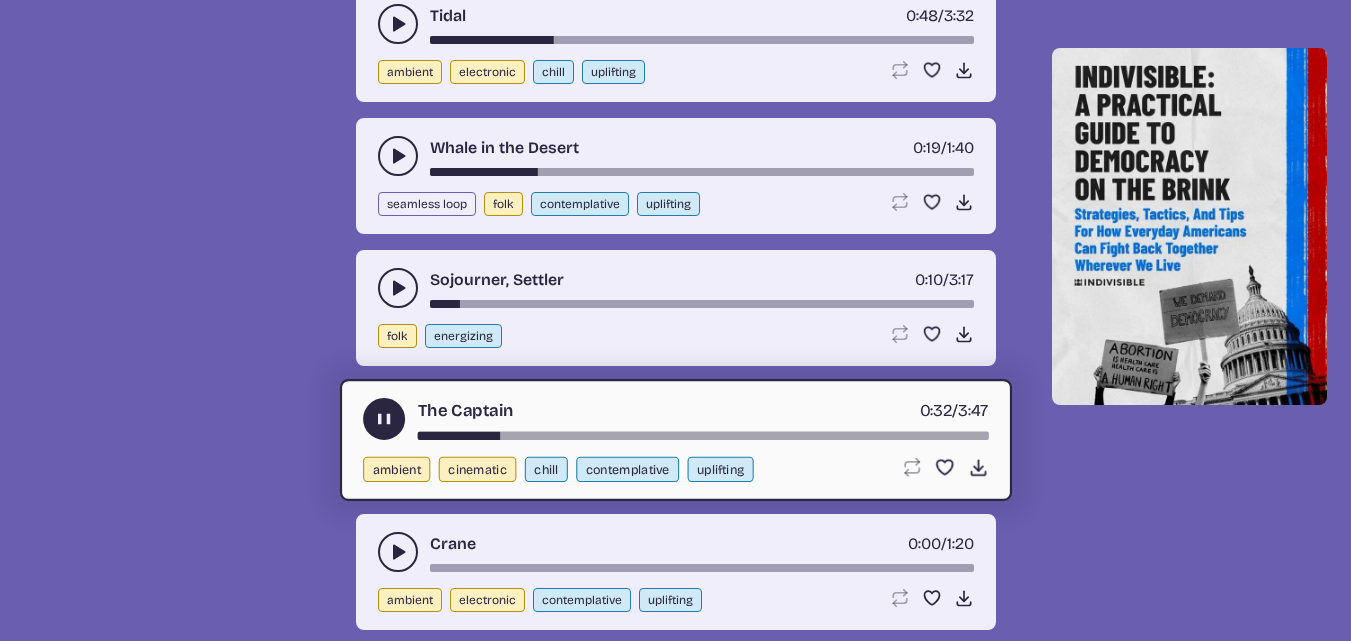 click at bounding box center (702, 436) 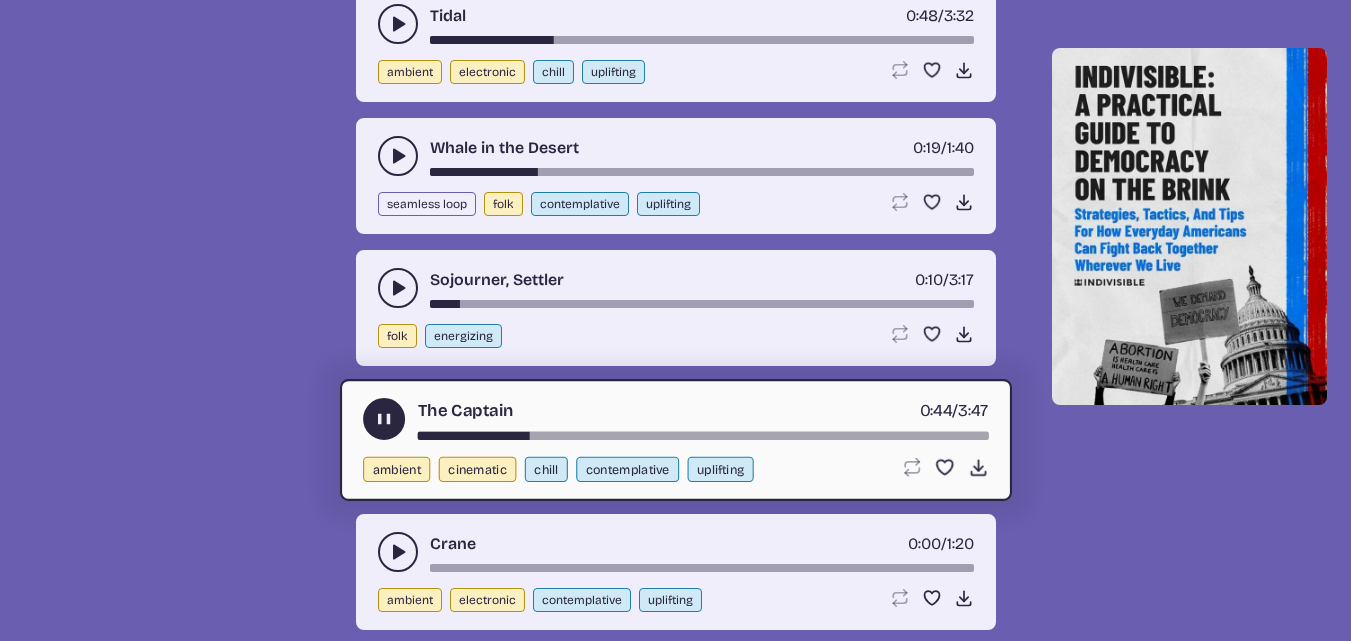 click at bounding box center (702, 436) 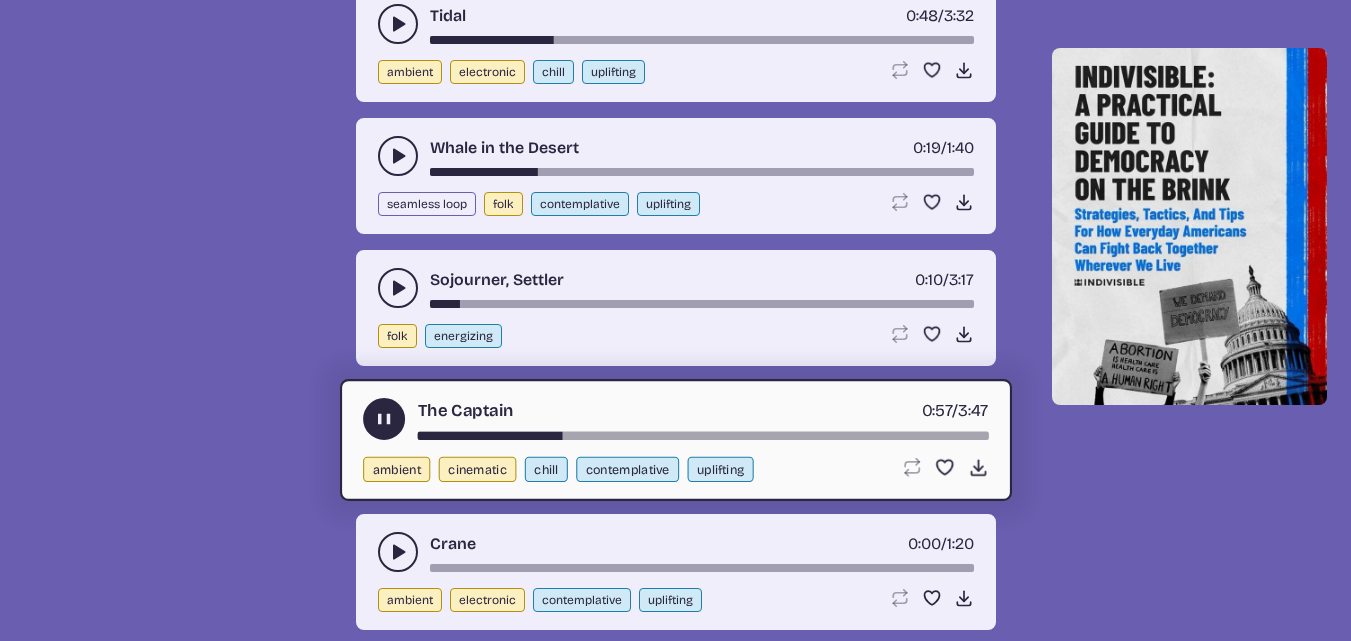 click at bounding box center (702, 436) 